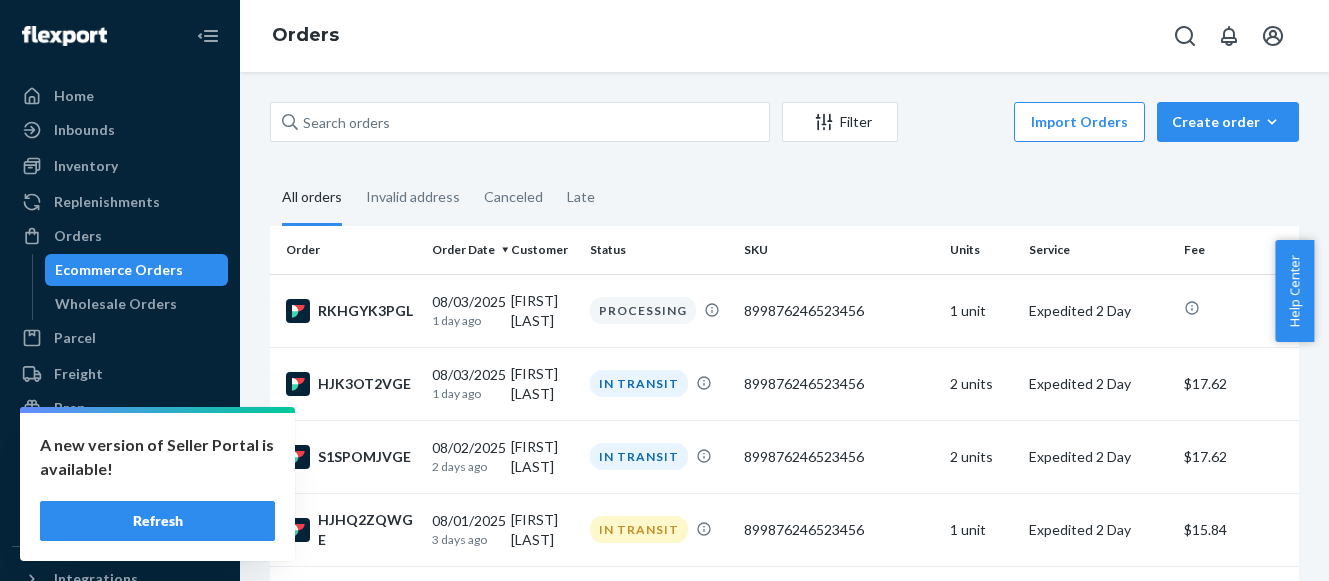 scroll, scrollTop: 0, scrollLeft: 0, axis: both 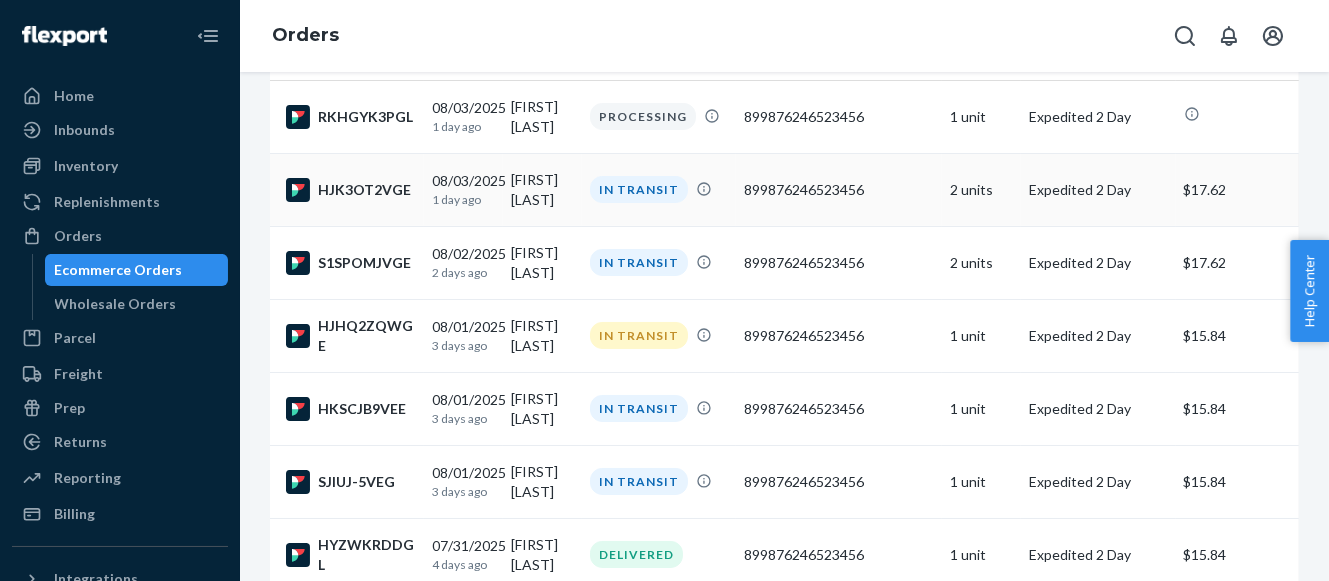 click on "IN TRANSIT" at bounding box center (639, 189) 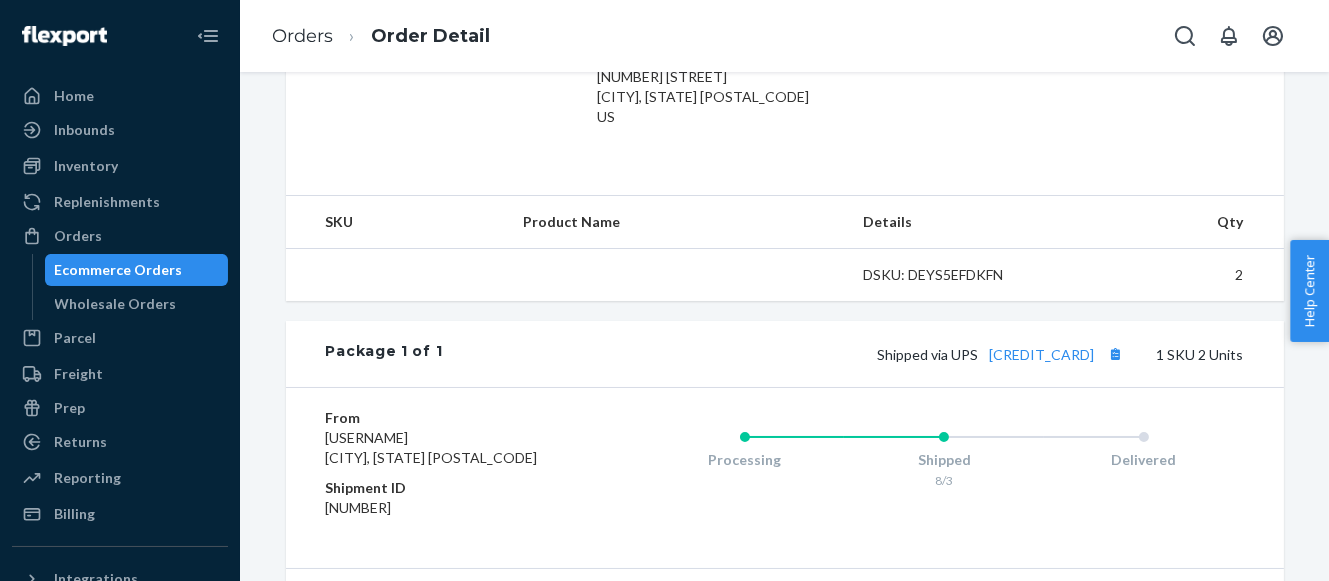 scroll, scrollTop: 687, scrollLeft: 0, axis: vertical 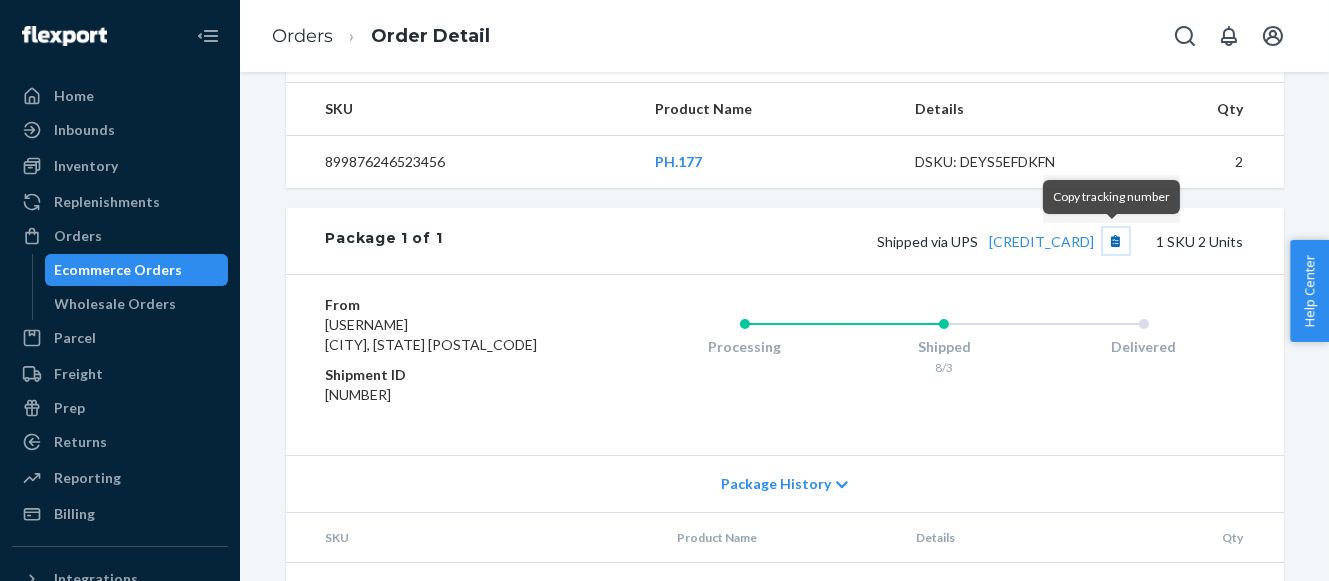 click at bounding box center [1116, 241] 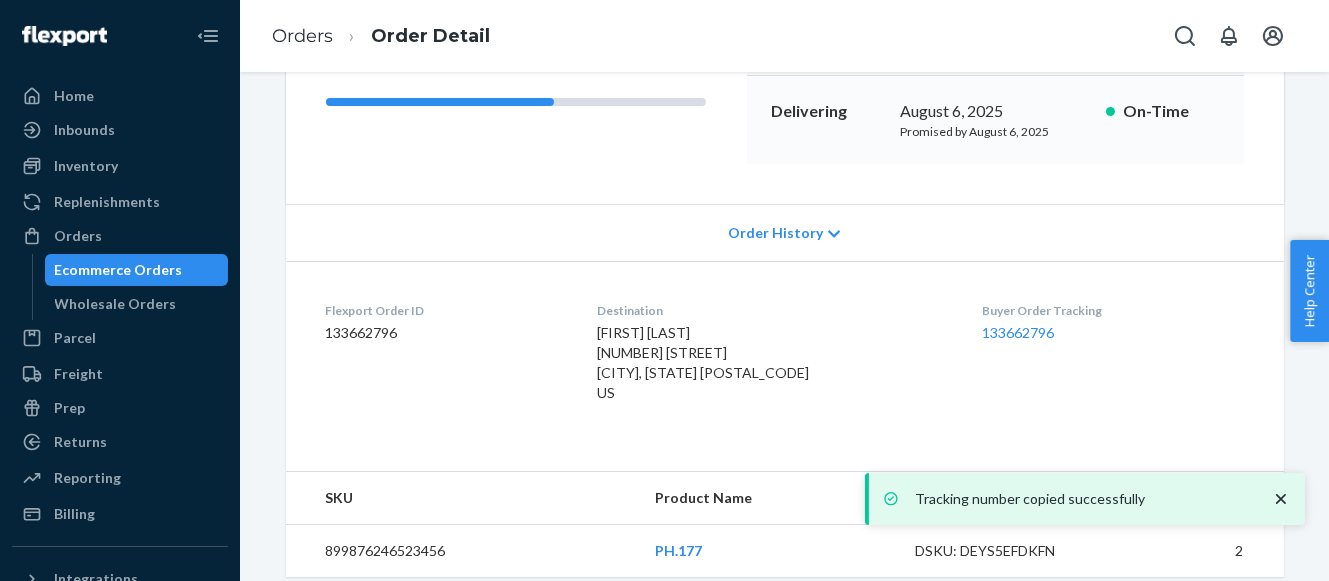 scroll, scrollTop: 103, scrollLeft: 0, axis: vertical 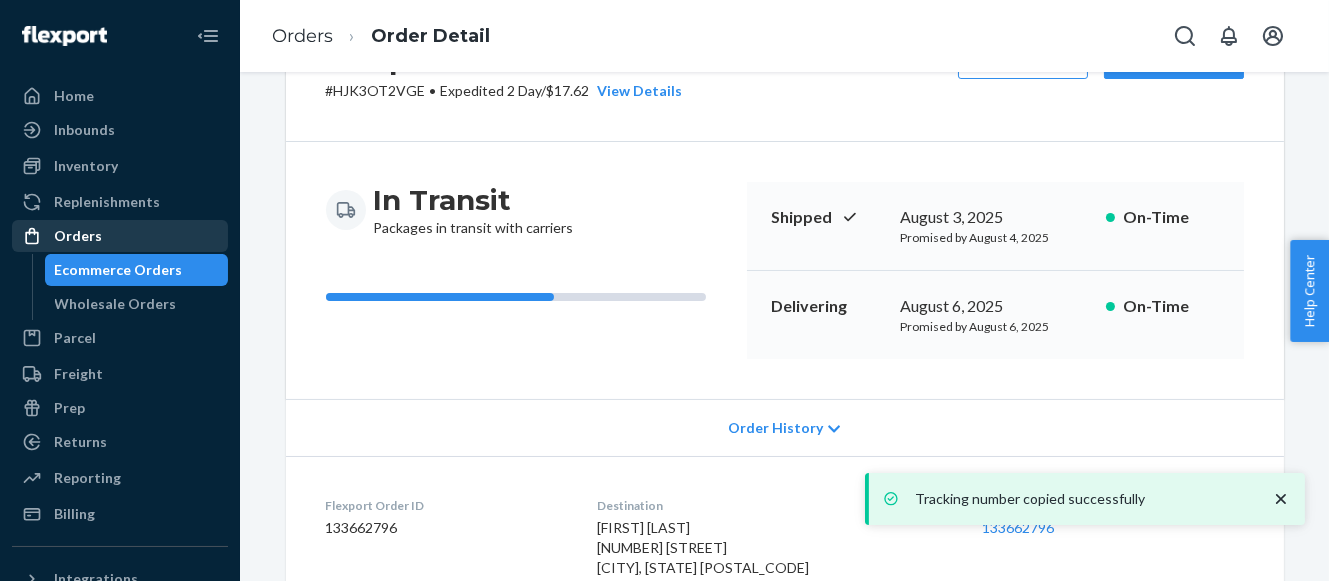 click on "Orders" at bounding box center (120, 236) 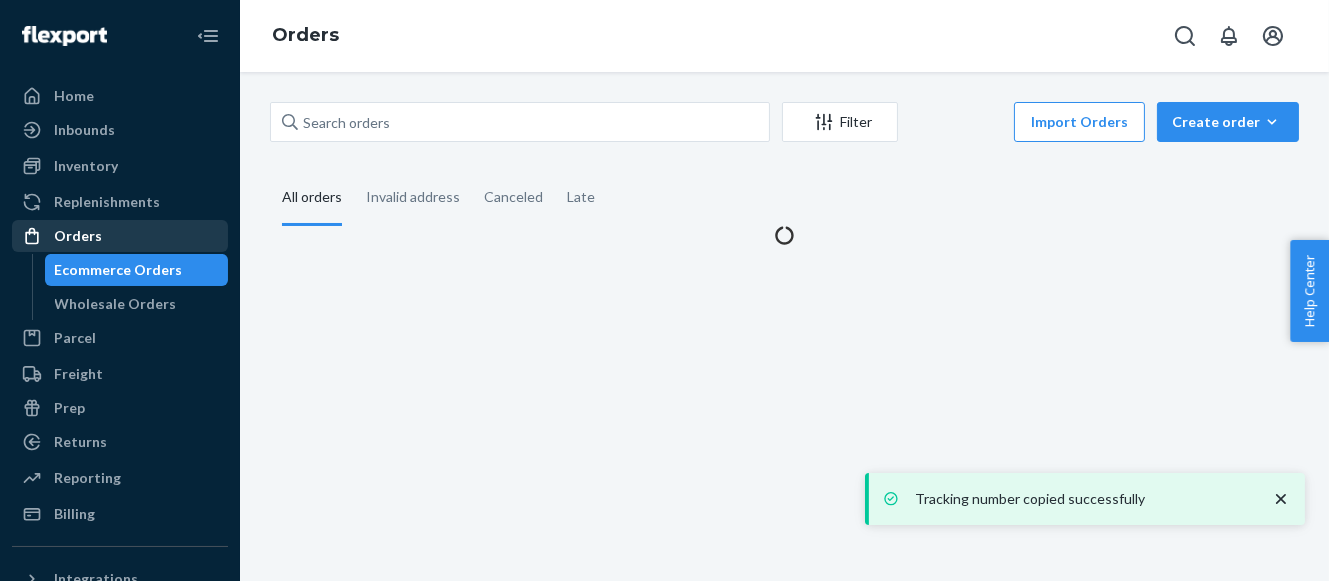 scroll, scrollTop: 0, scrollLeft: 0, axis: both 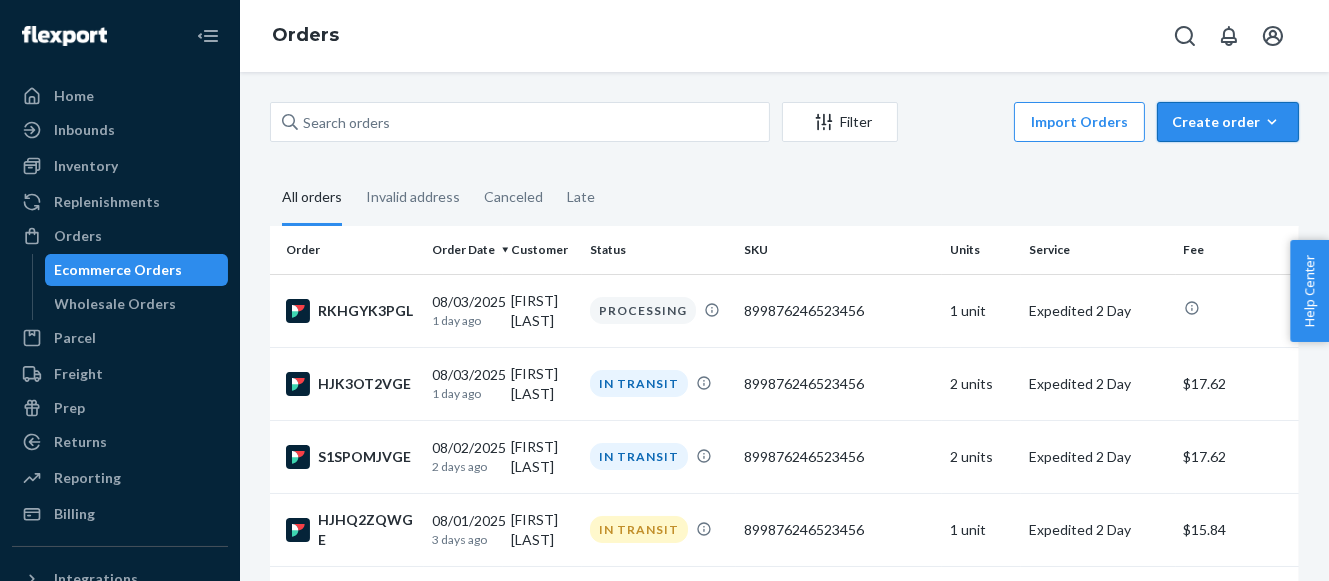 click on "Create order" at bounding box center [1228, 122] 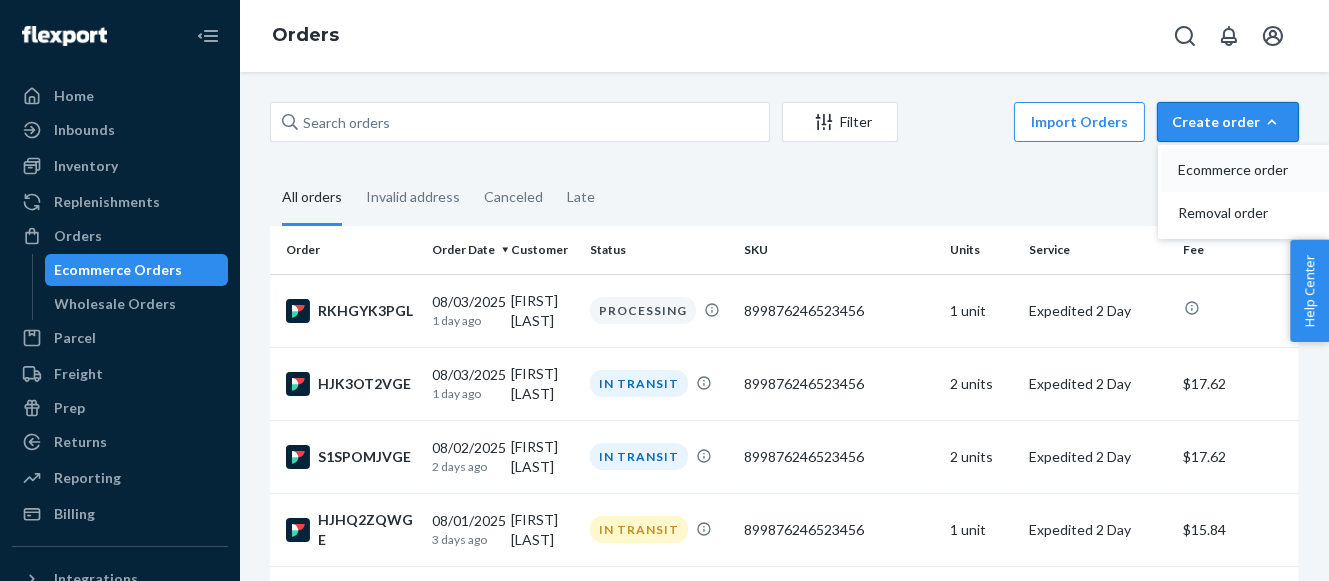 click on "Ecommerce order" at bounding box center [1240, 170] 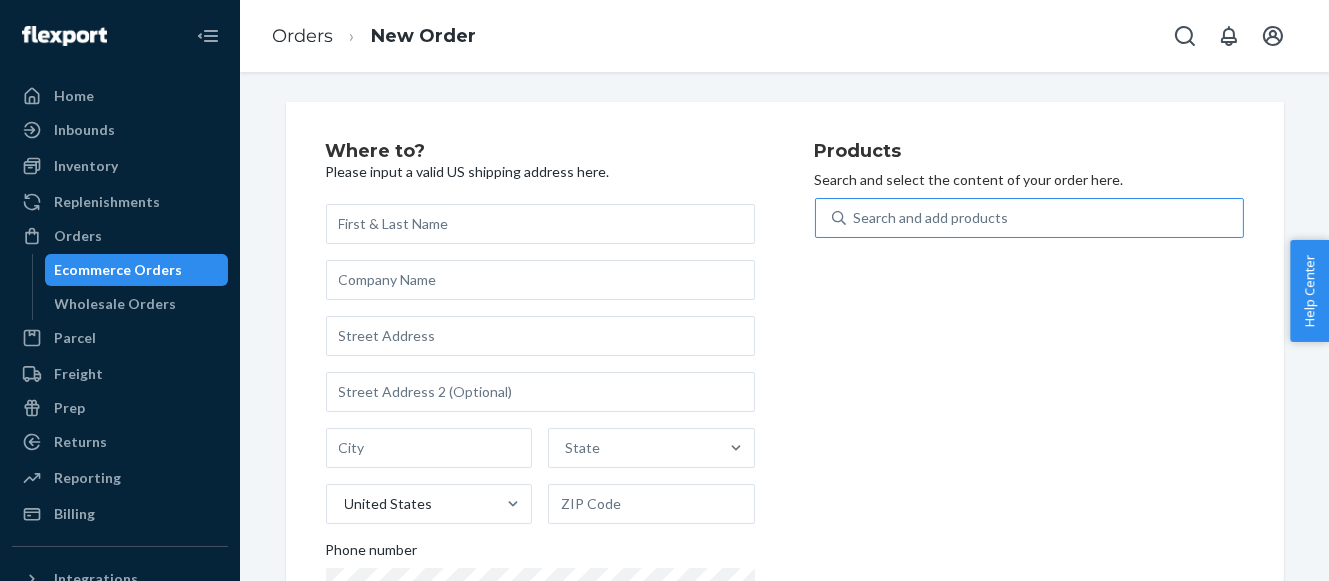 click on "Search and add products" at bounding box center [931, 218] 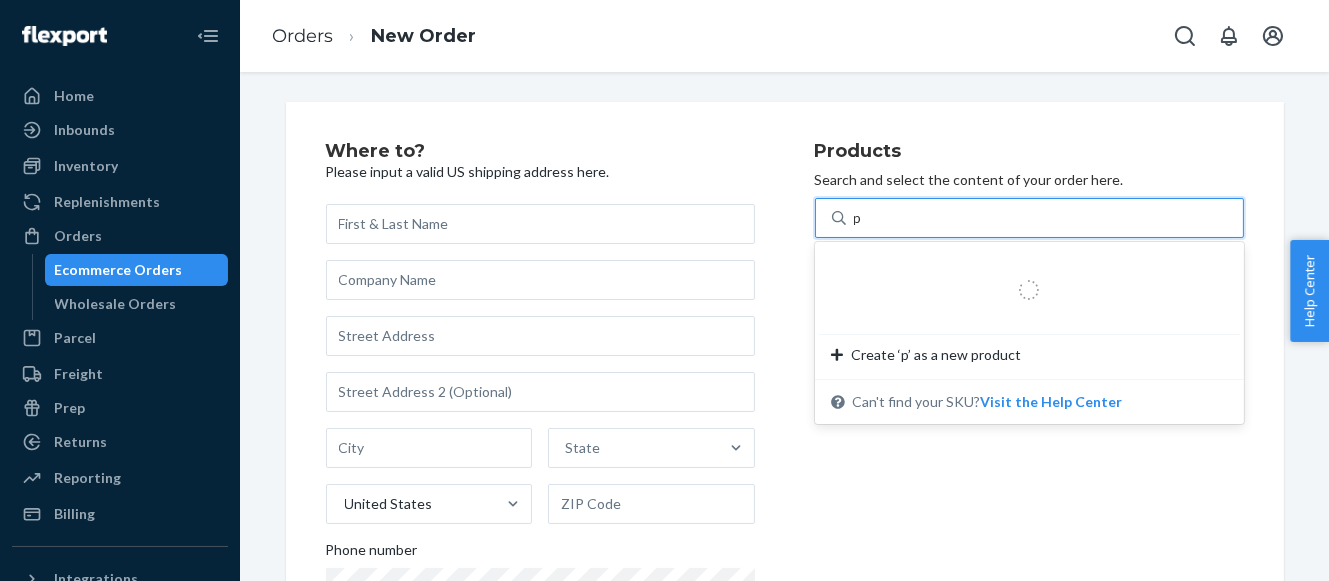 type on "ph" 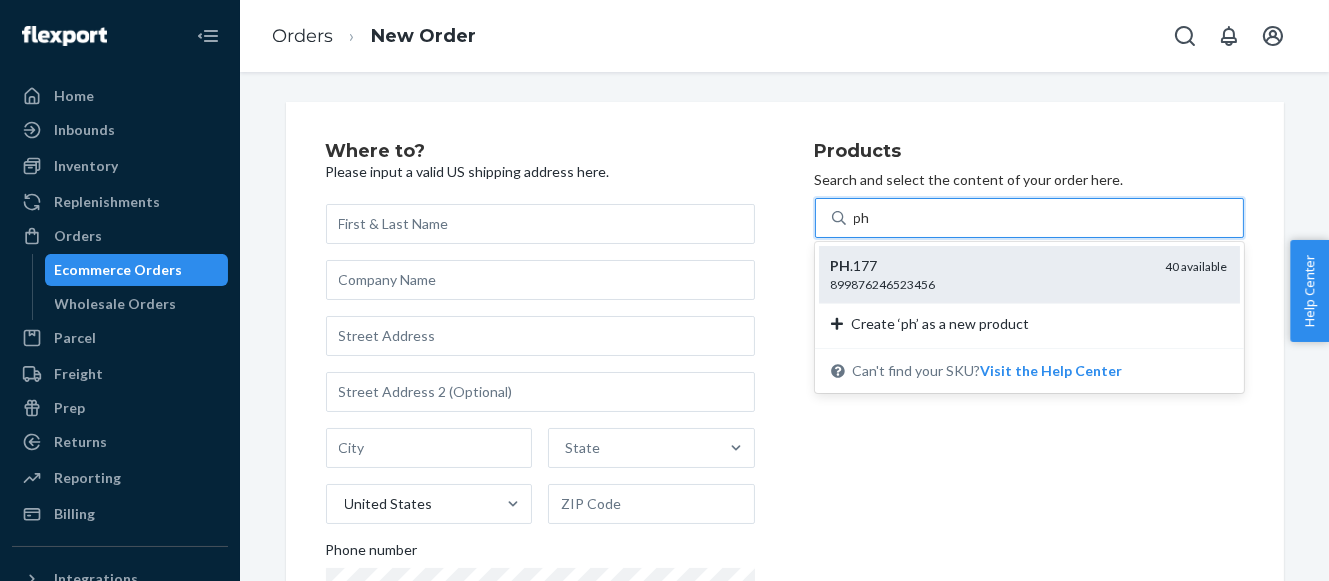 click on "899876246523456" at bounding box center [990, 284] 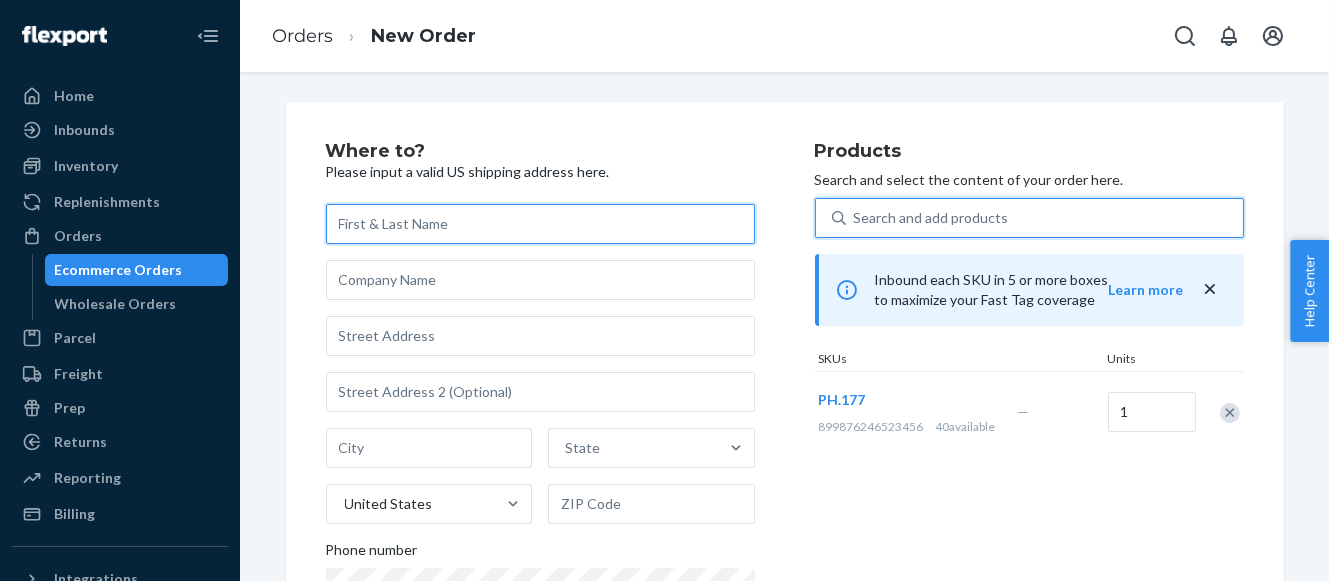 click at bounding box center (540, 224) 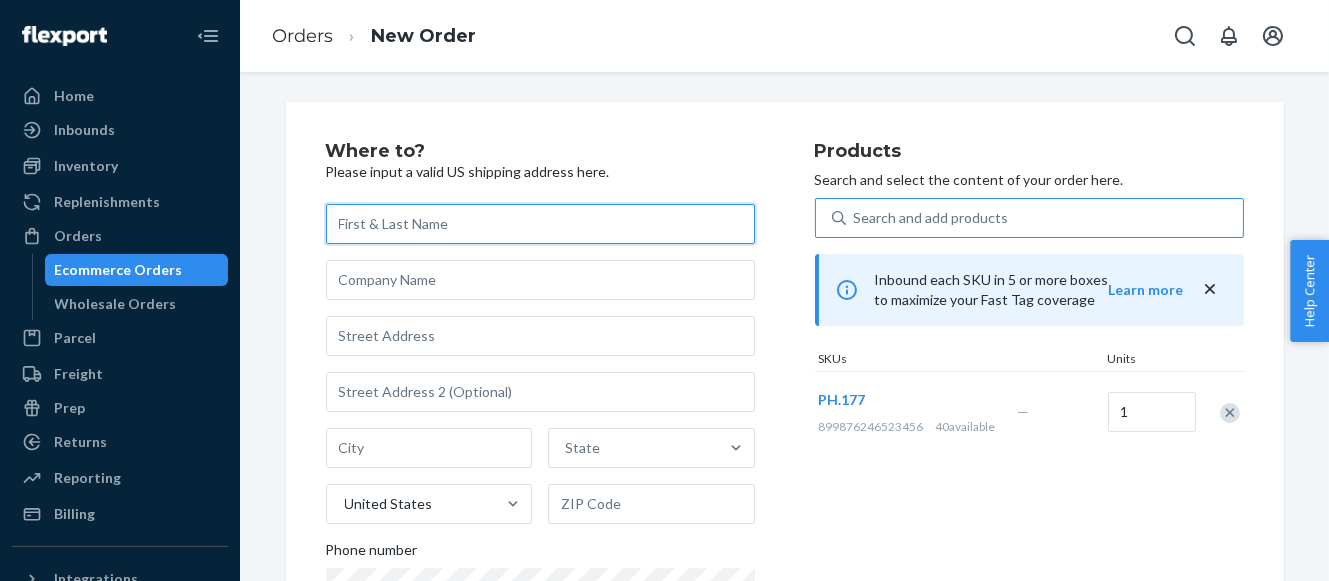 paste on "[FIRST] [LAST]" 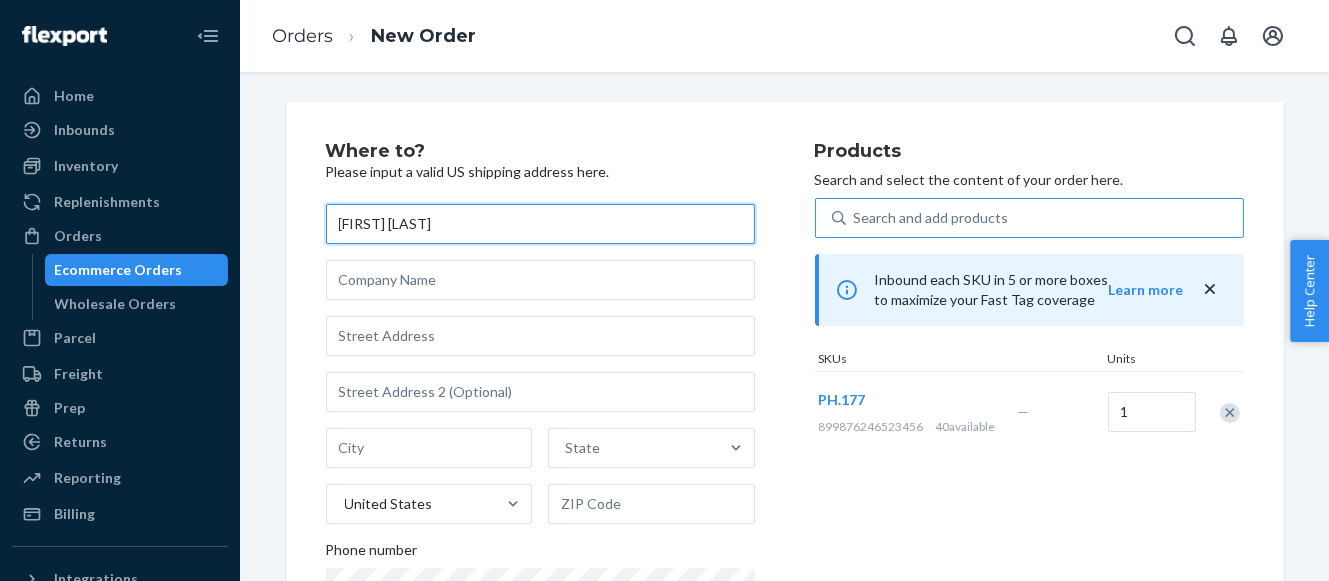 type on "[FIRST] [LAST]" 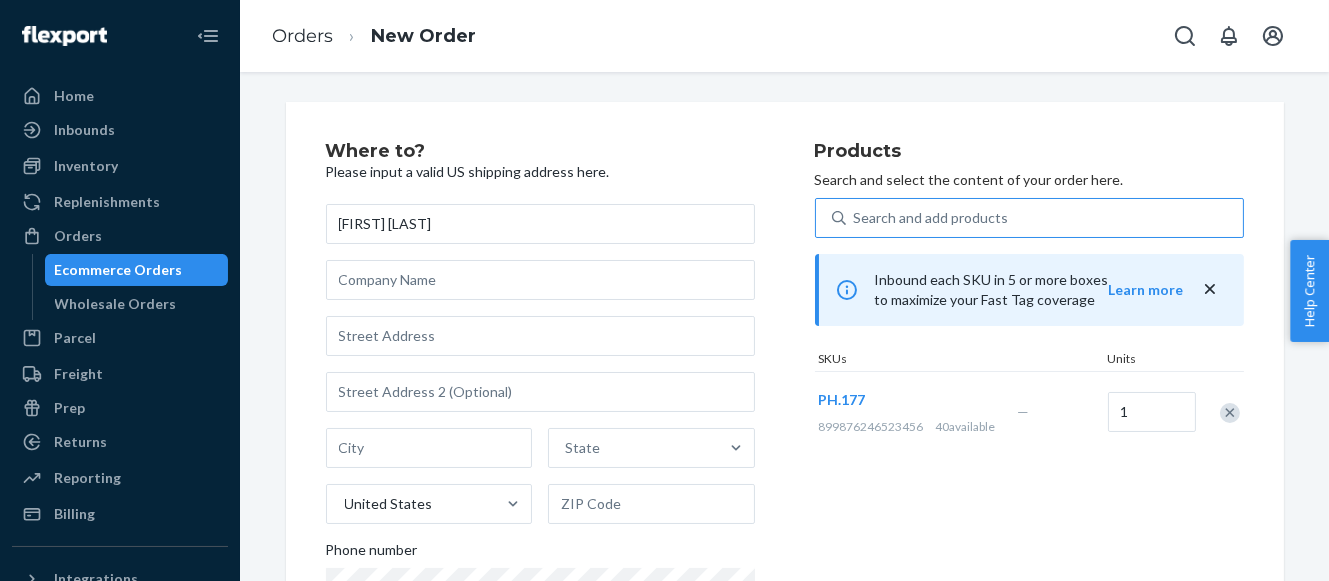 click on "Where to? Please input a valid US shipping address here. [FIRST] [LAST] [STATE] United States [PHONE]" at bounding box center (570, 411) 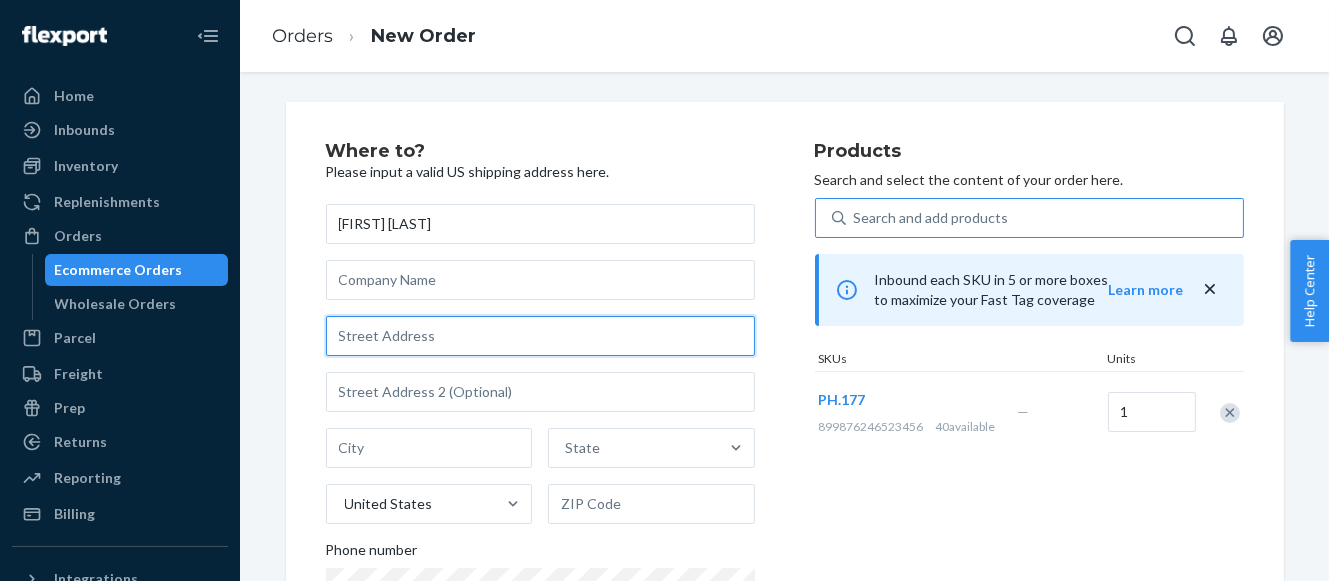 click at bounding box center (540, 336) 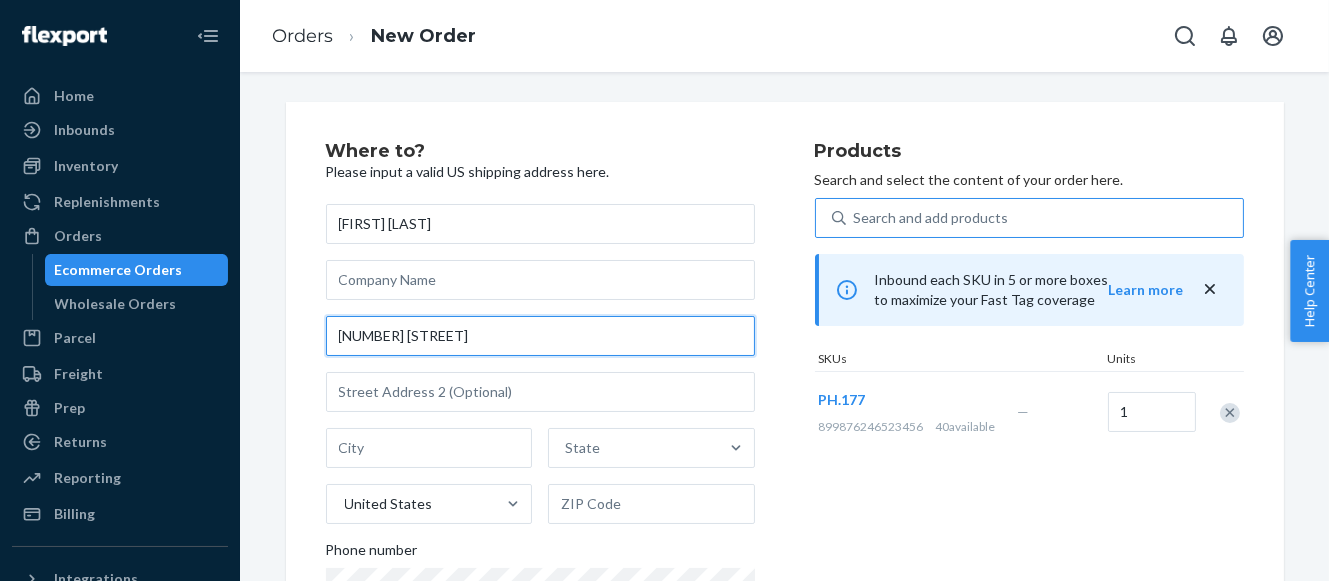 type on "[NUMBER] [STREET]" 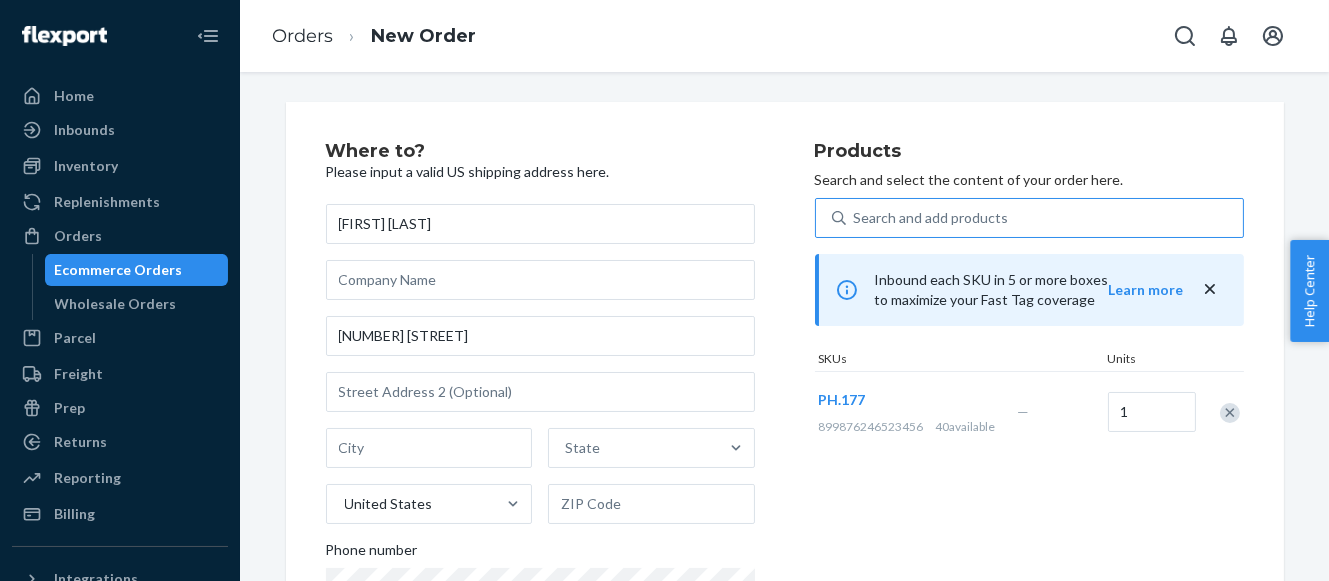 click on "Where to? Please input a valid US shipping address here. [FIRST] [LAST] [STATE] United States [PHONE]" at bounding box center (570, 411) 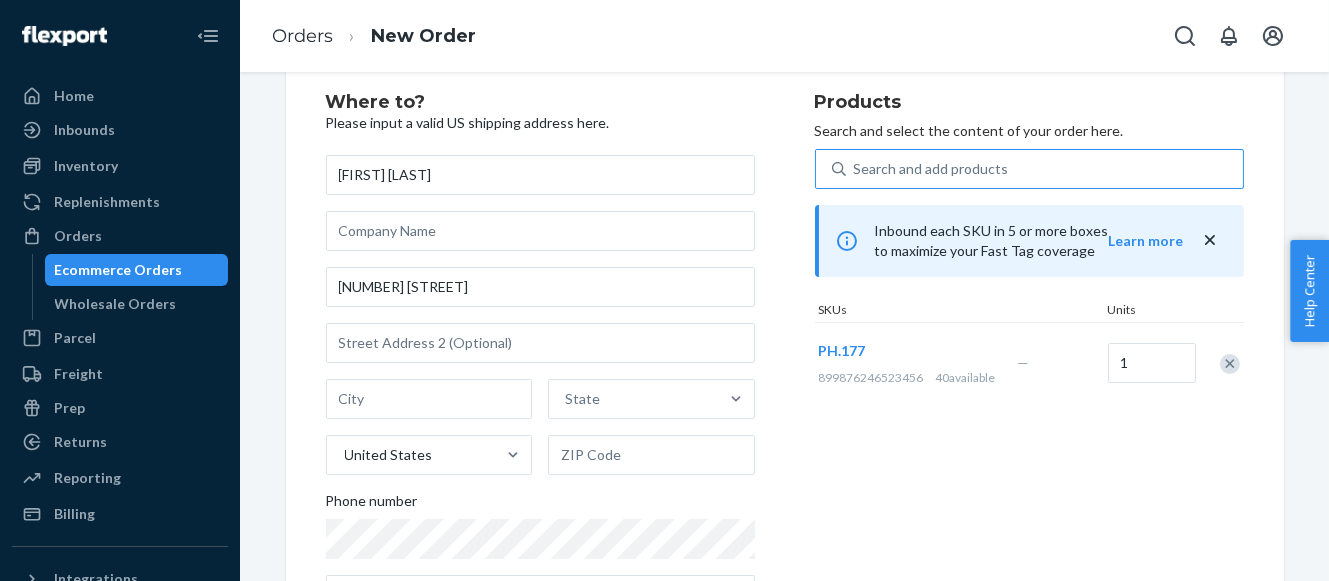 scroll, scrollTop: 139, scrollLeft: 0, axis: vertical 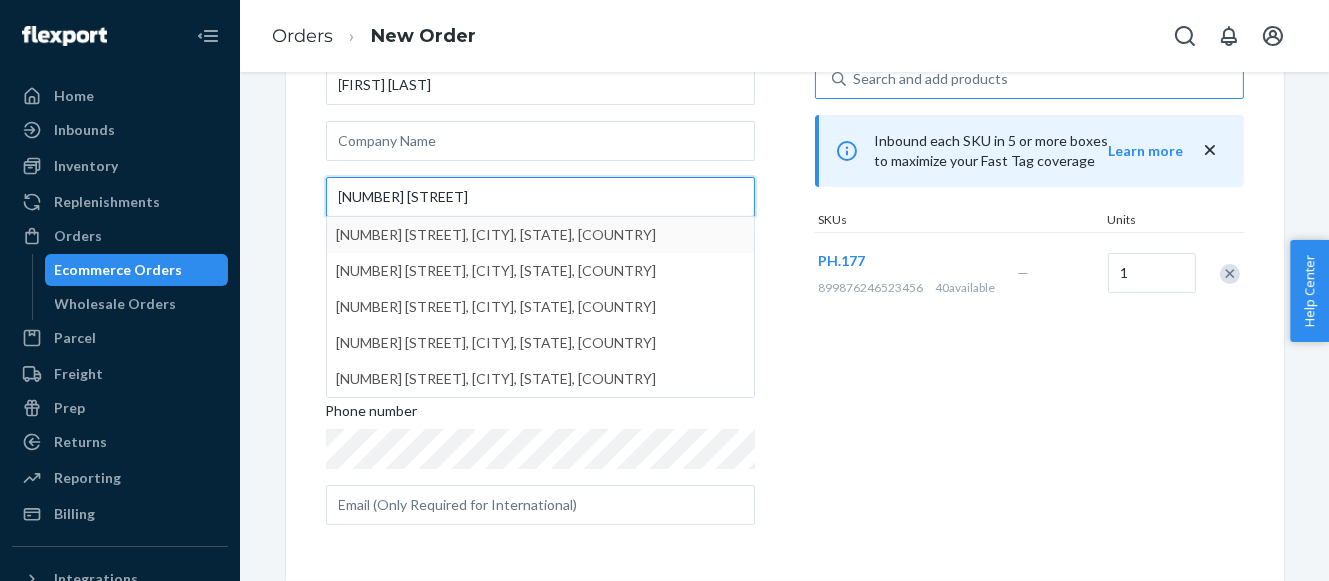 drag, startPoint x: 723, startPoint y: 195, endPoint x: 753, endPoint y: 195, distance: 30 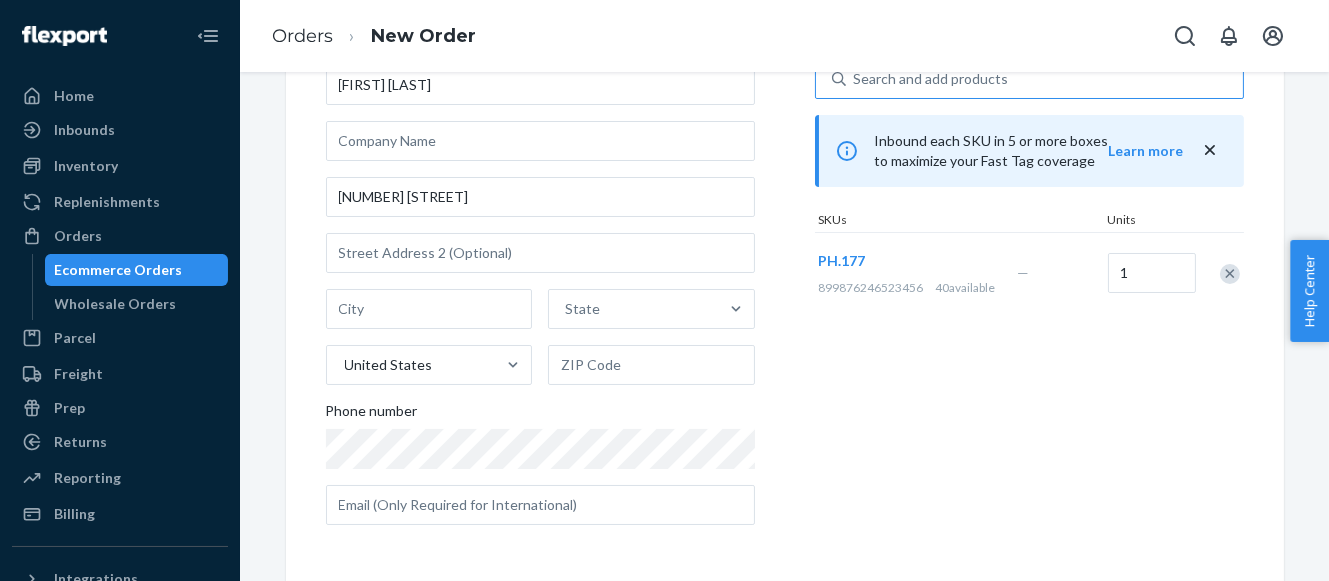 click on "Where to? Please input a valid US shipping address here. [FIRST] [LAST] [STATE] United States [PHONE]" at bounding box center (570, 272) 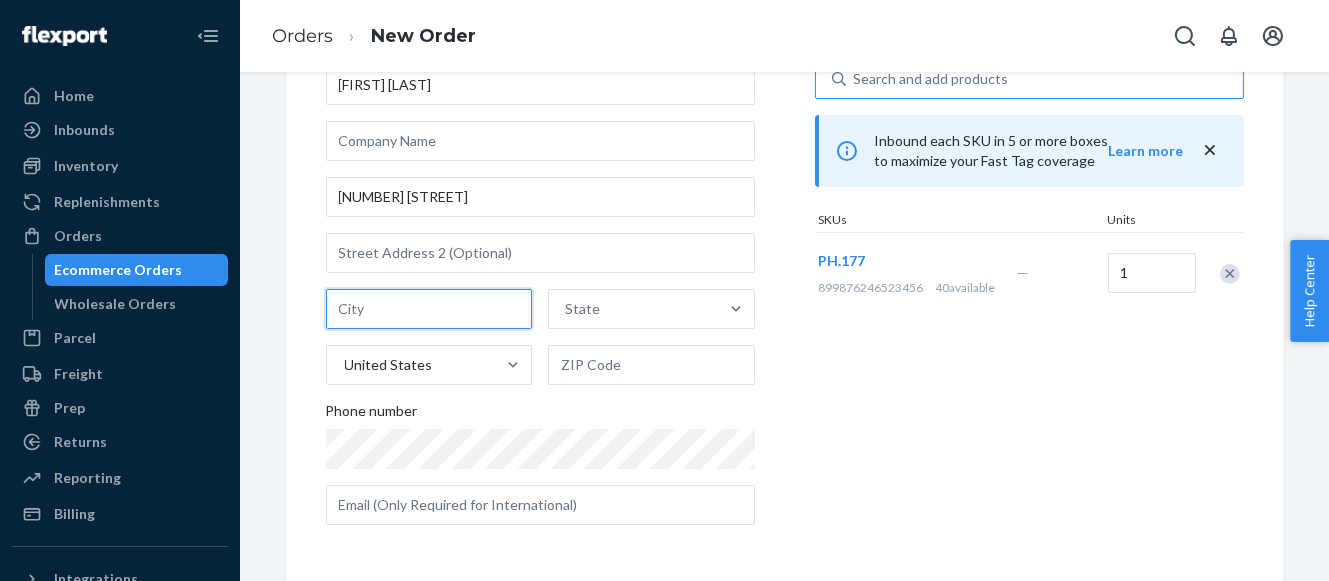 click at bounding box center (429, 309) 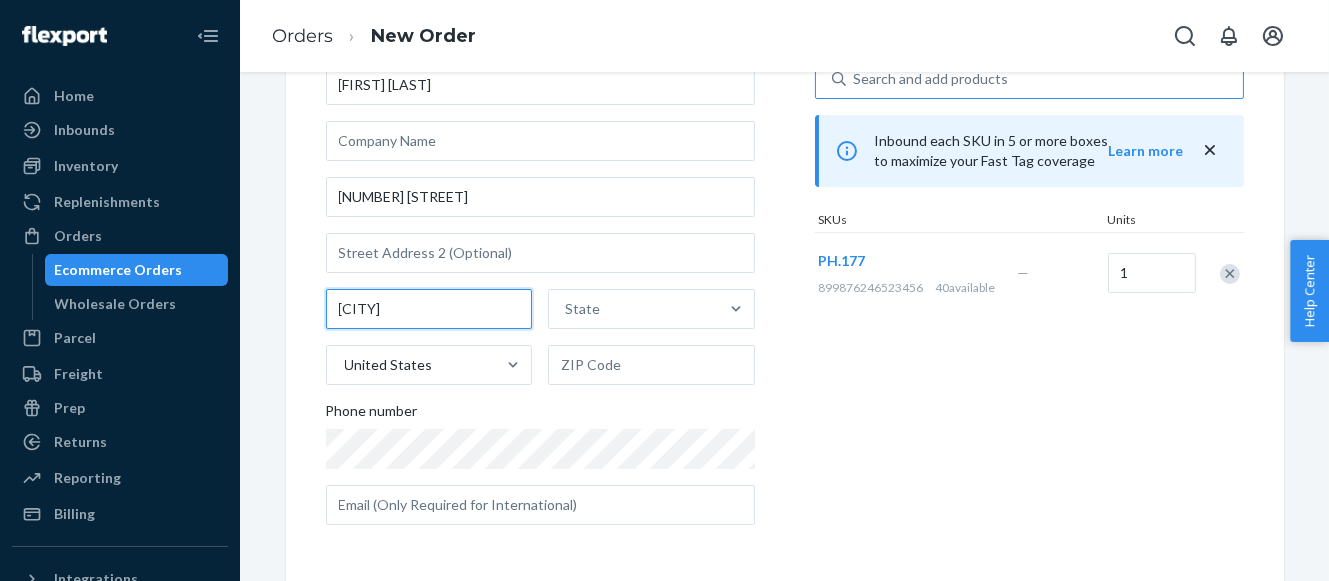 type on "[CITY]" 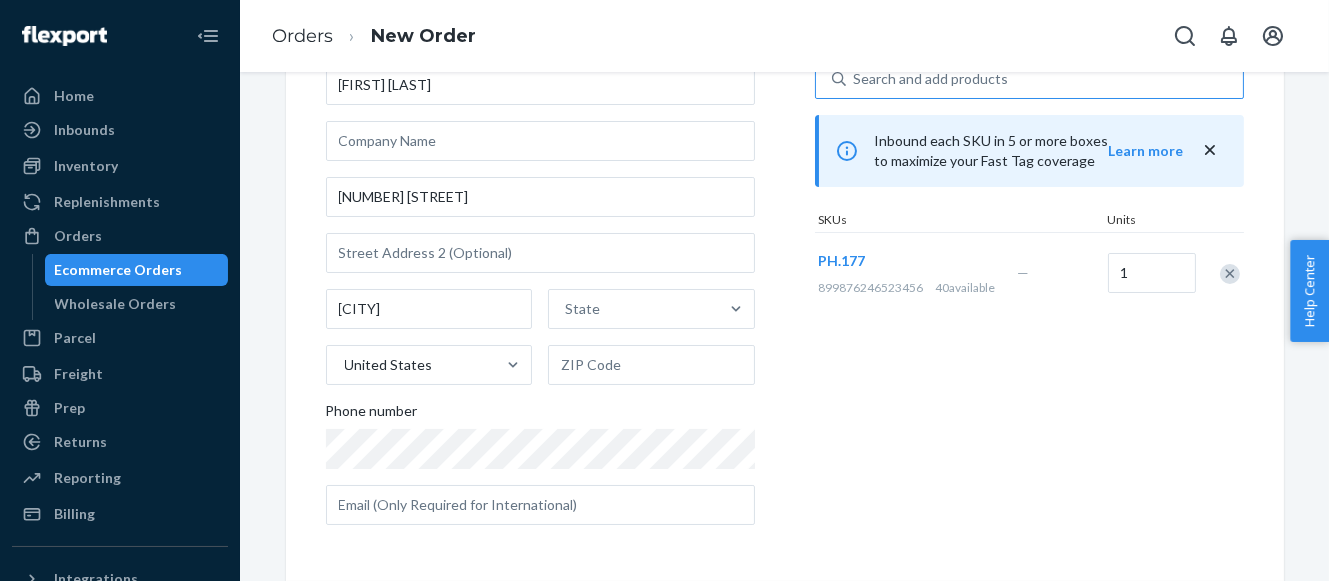 click on "Products Search and select the content of your order here. Search and add products Inbound each SKU in 5 or more boxes to maximize your Fast Tag coverage Learn more SKUs Units PH.177 [CREDITCARD] 40  available — 1" at bounding box center [1029, 272] 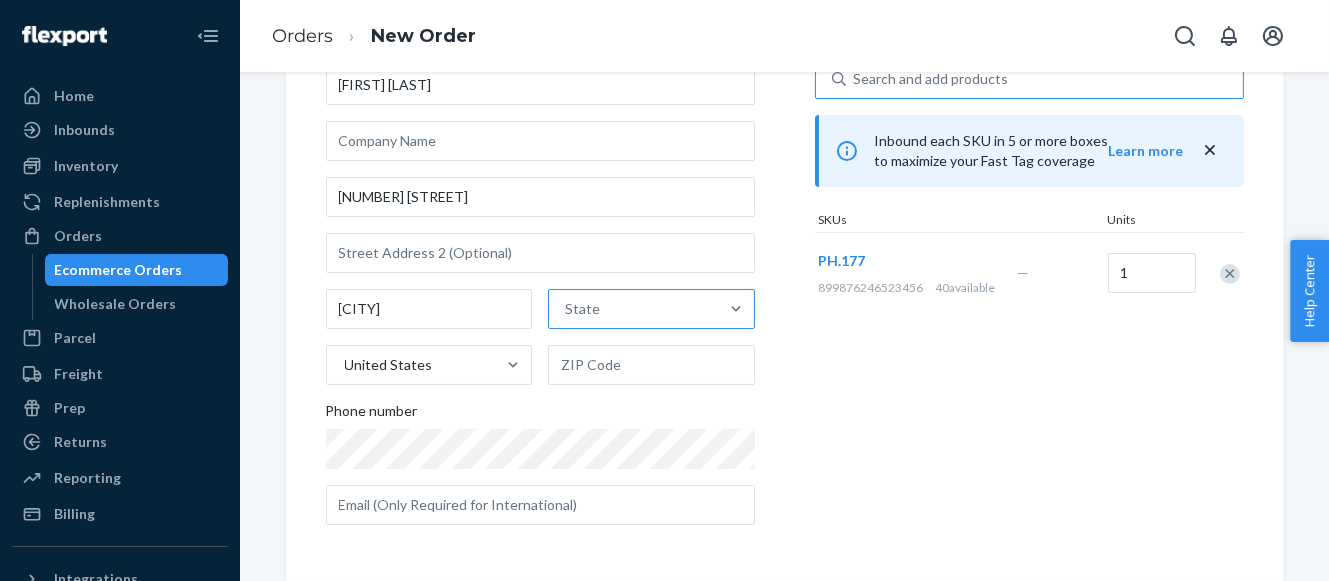 click on "State" at bounding box center [633, 309] 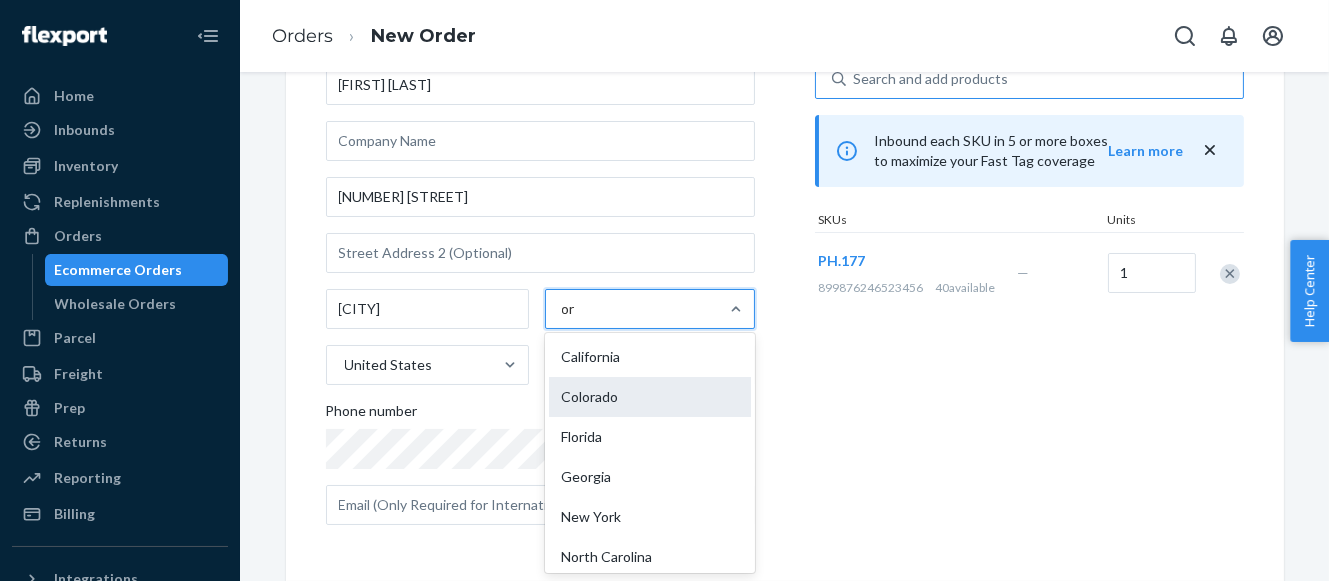 type on "ore" 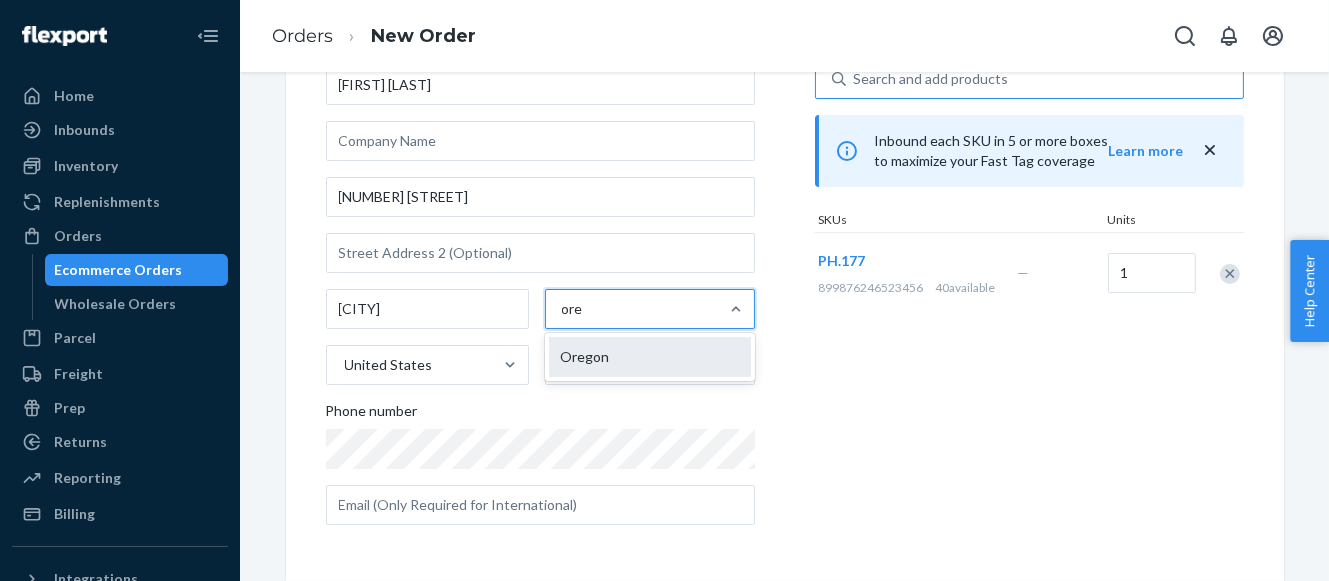 click on "Oregon" at bounding box center (650, 357) 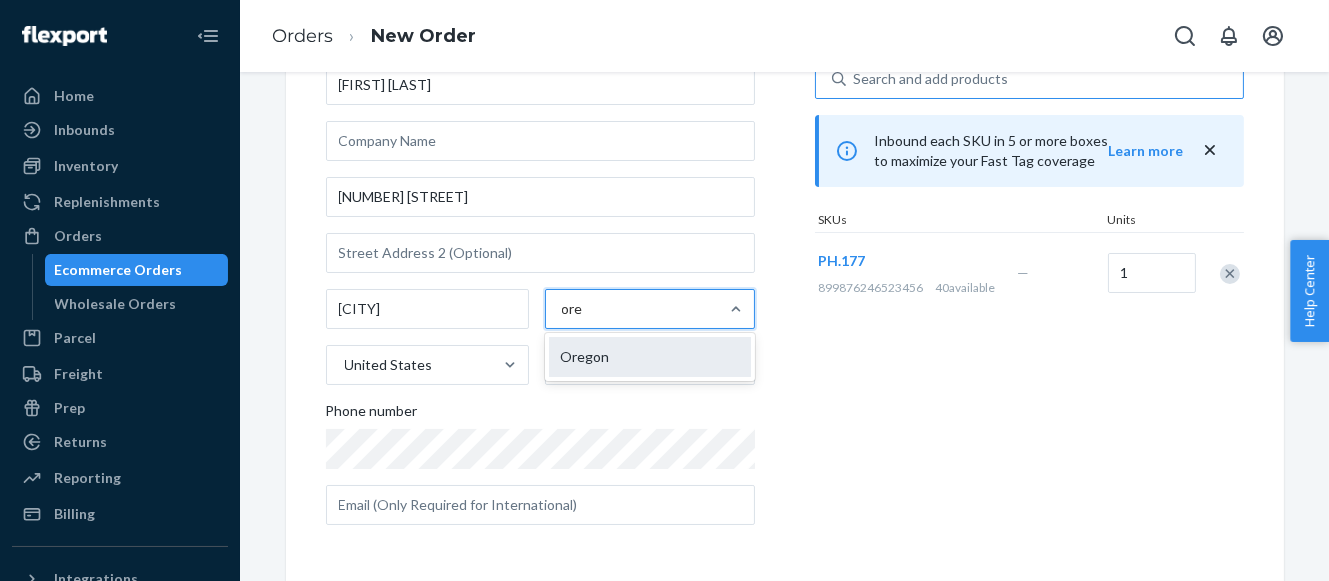 click on "ore" at bounding box center [573, 309] 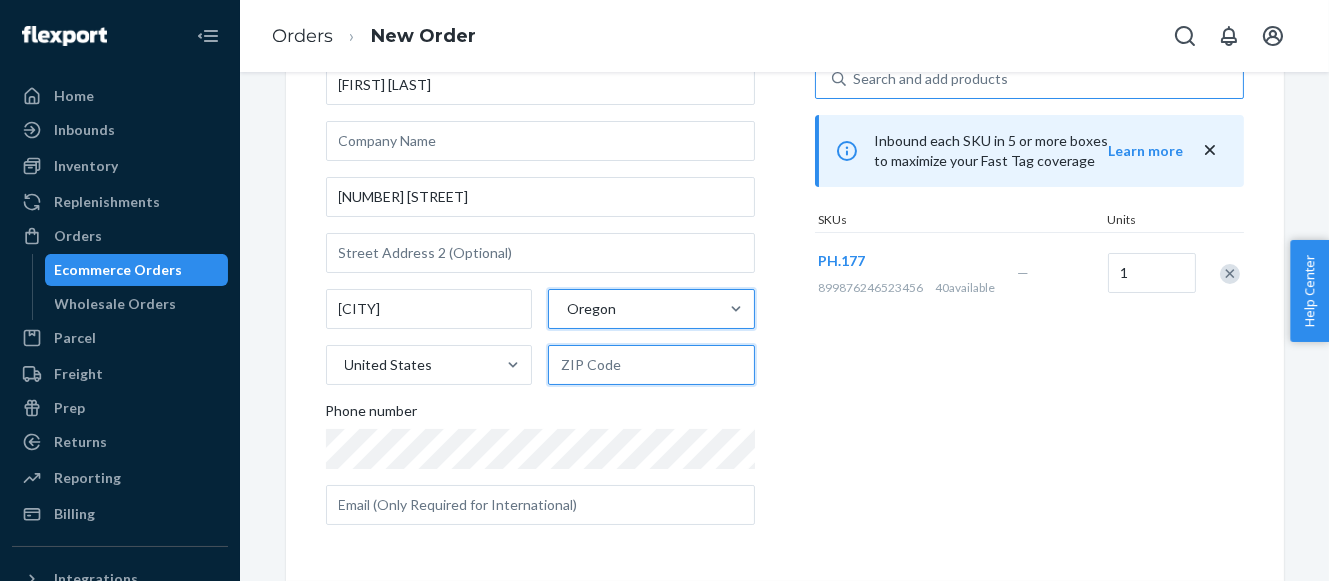 click at bounding box center (651, 365) 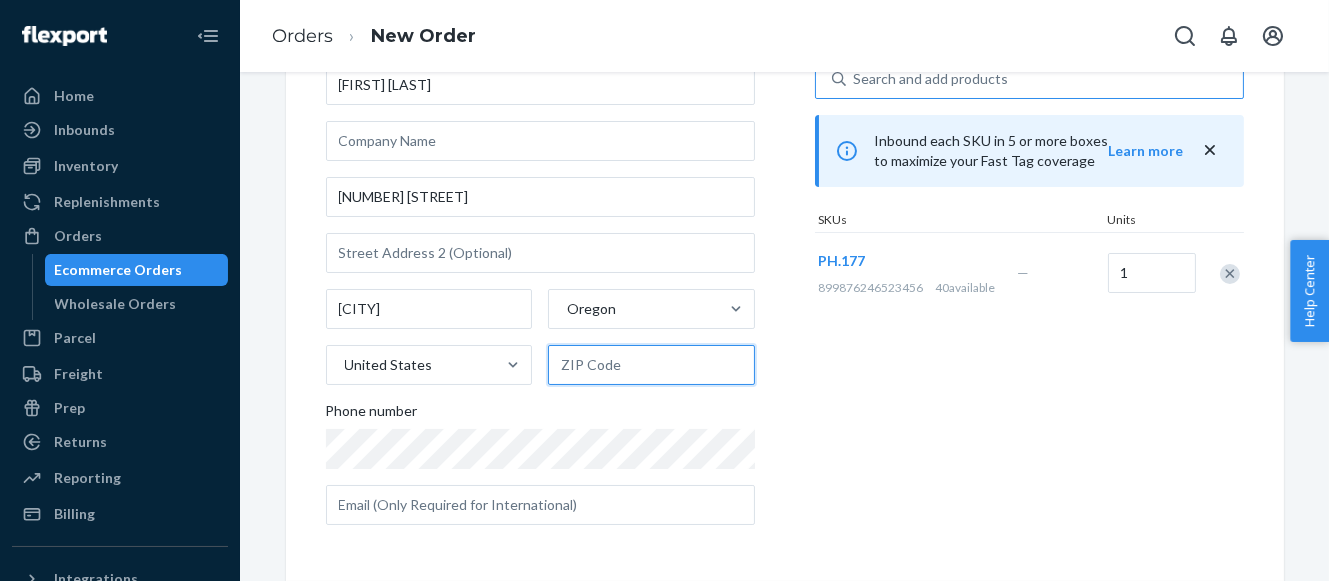 paste on "[POSTALCODE]" 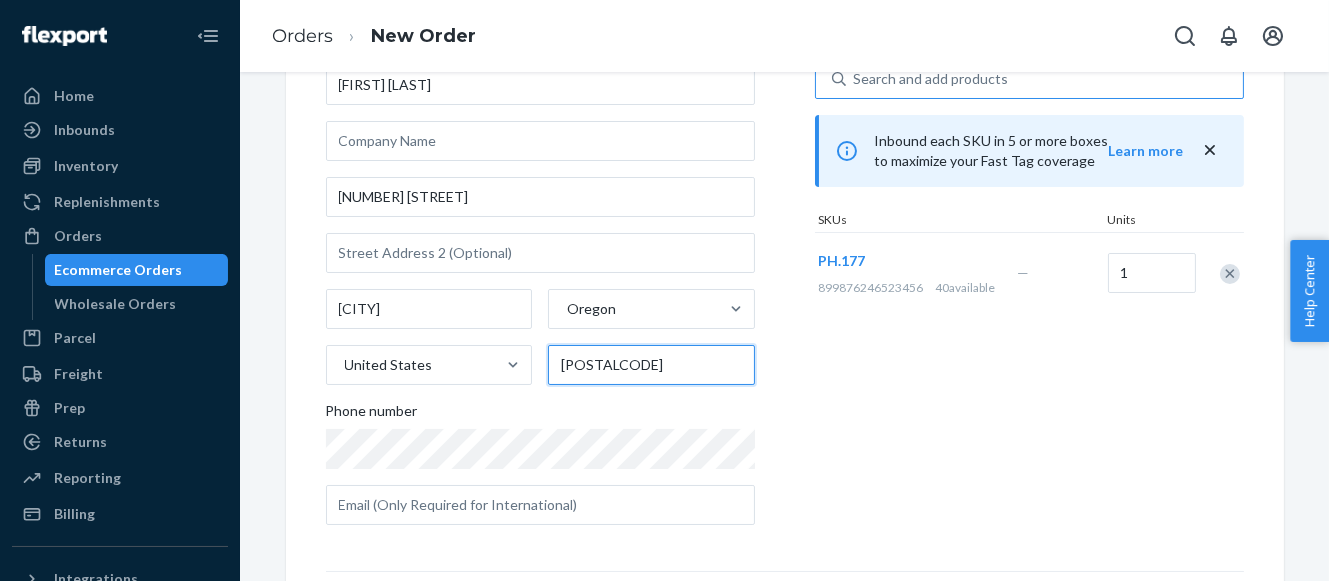 type on "[POSTALCODE]" 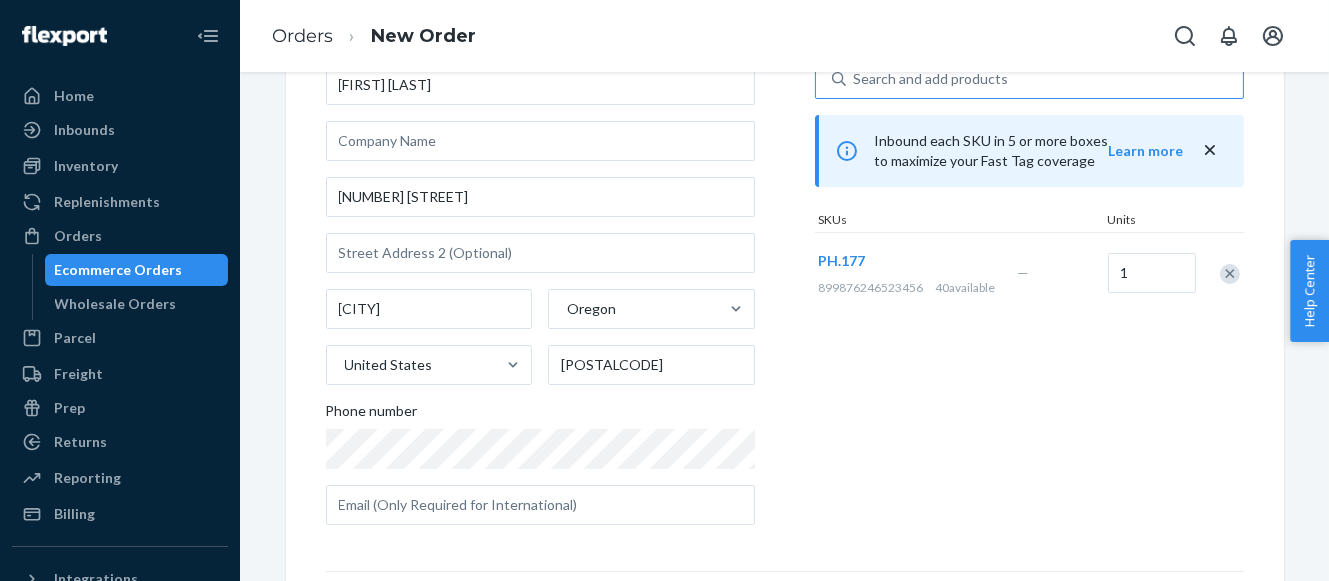 click on "Products Search and select the content of your order here. Search and add products Inbound each SKU in 5 or more boxes to maximize your Fast Tag coverage Learn more SKUs Units PH.177 [CREDITCARD] 40  available — 1" at bounding box center (1029, 272) 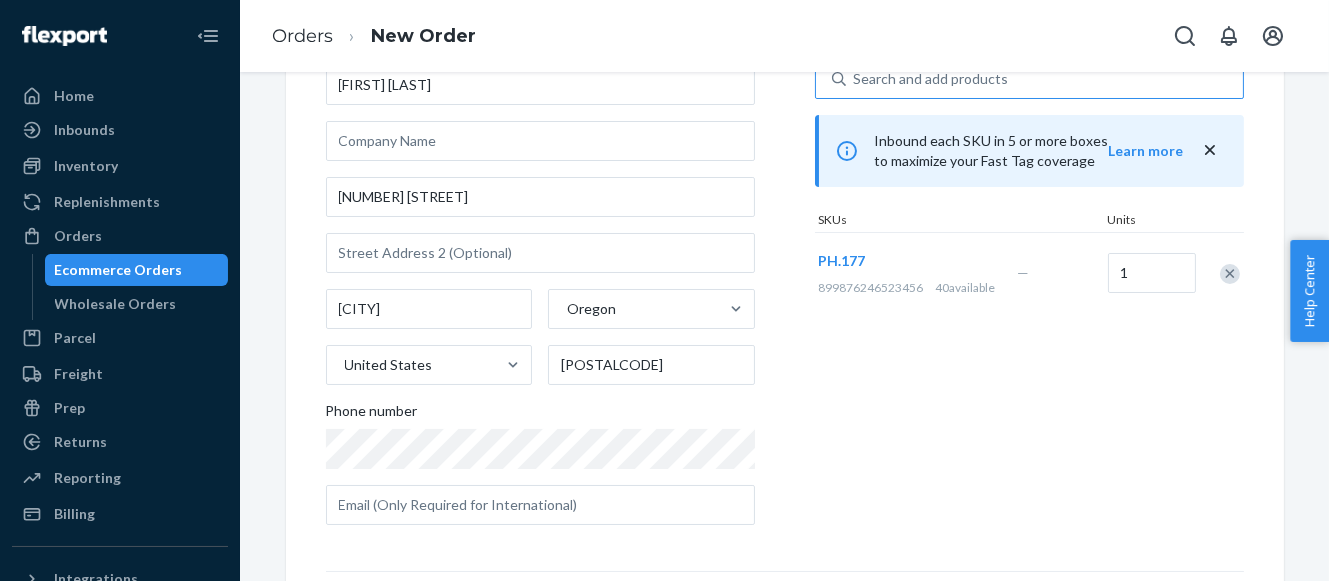 click on "Products Search and select the content of your order here. Search and add products Inbound each SKU in 5 or more boxes to maximize your Fast Tag coverage Learn more SKUs Units PH.177 [CREDITCARD] 40  available — 1" at bounding box center [1029, 272] 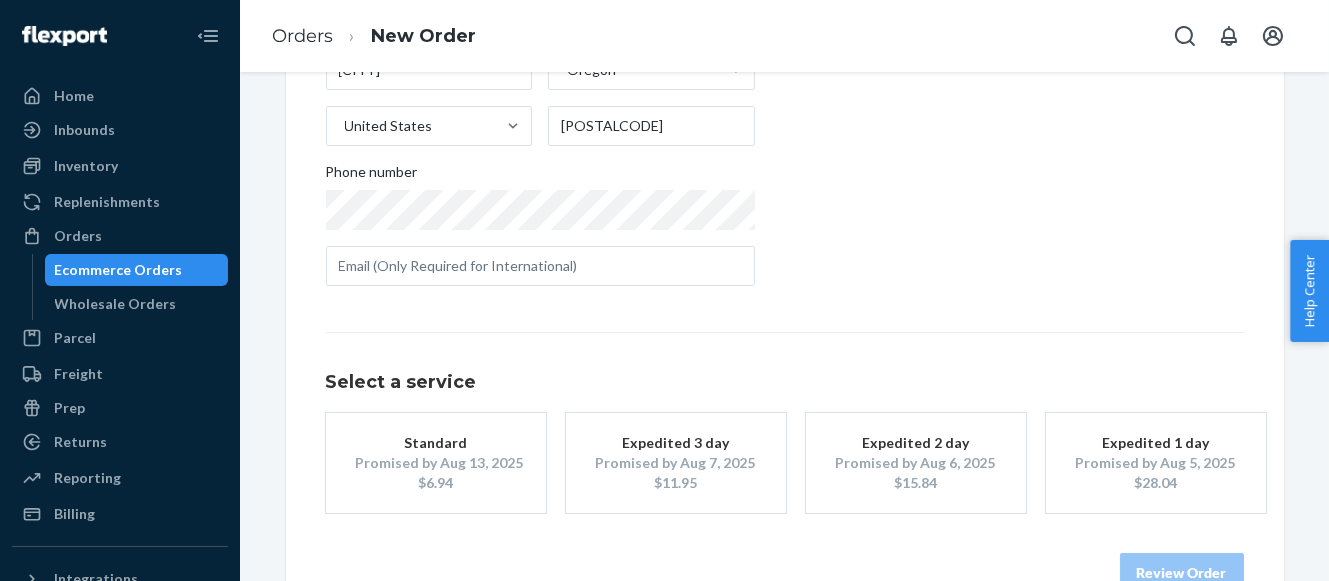 scroll, scrollTop: 429, scrollLeft: 0, axis: vertical 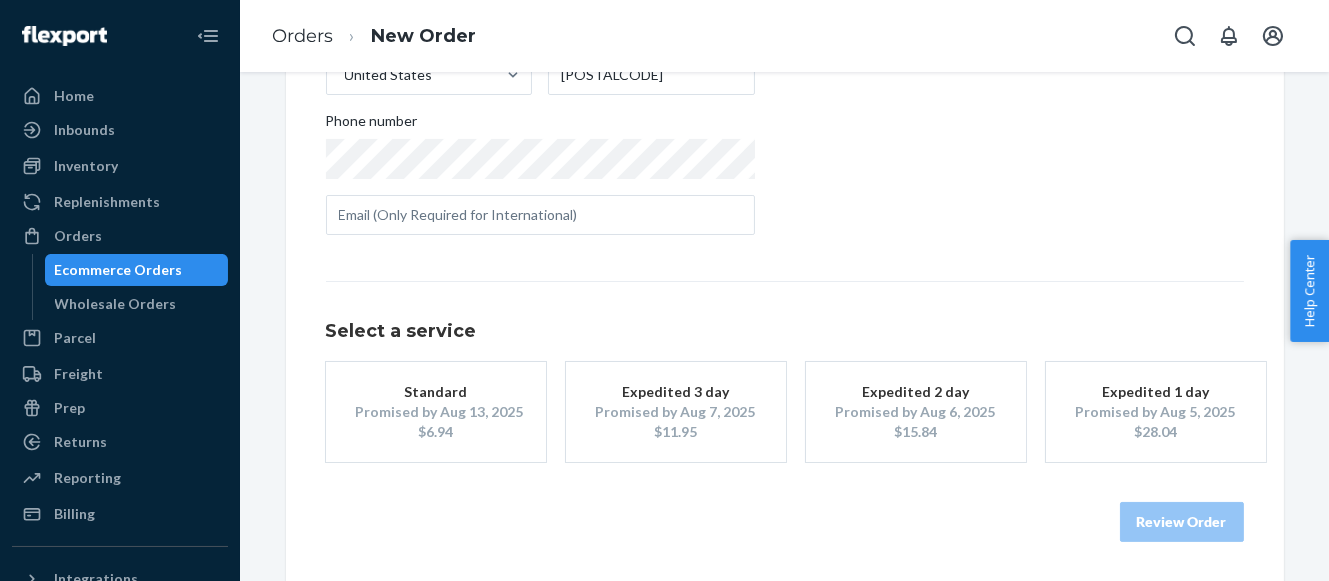click on "Promised by Aug 6, 2025" at bounding box center [916, 412] 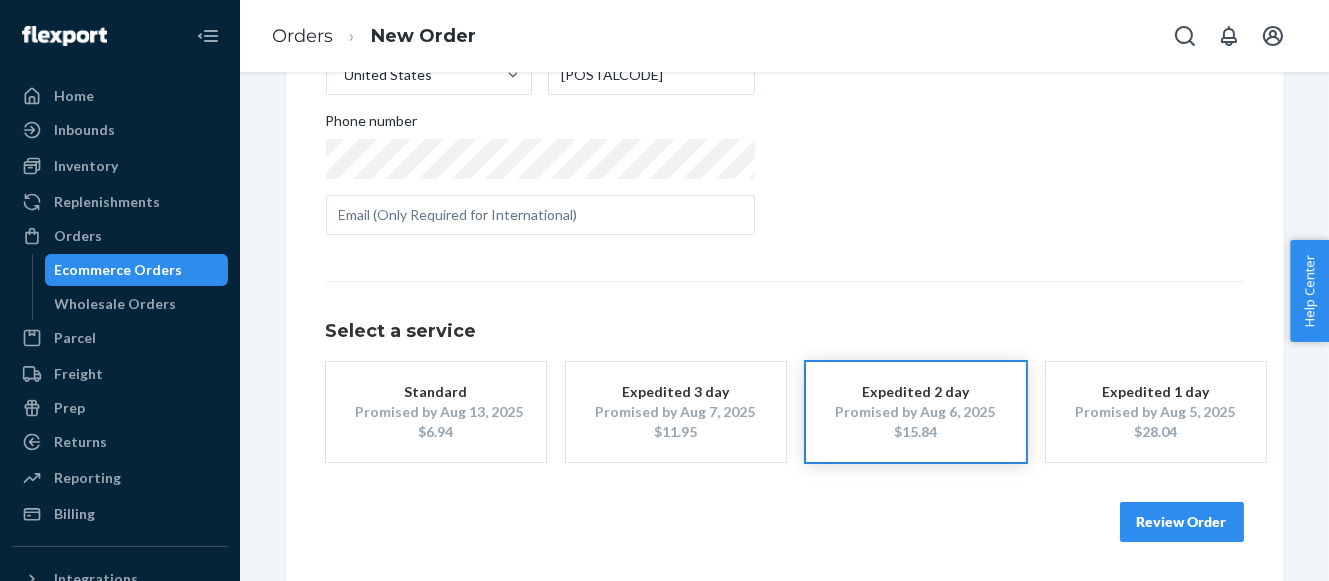 click on "Review Order" at bounding box center (1182, 522) 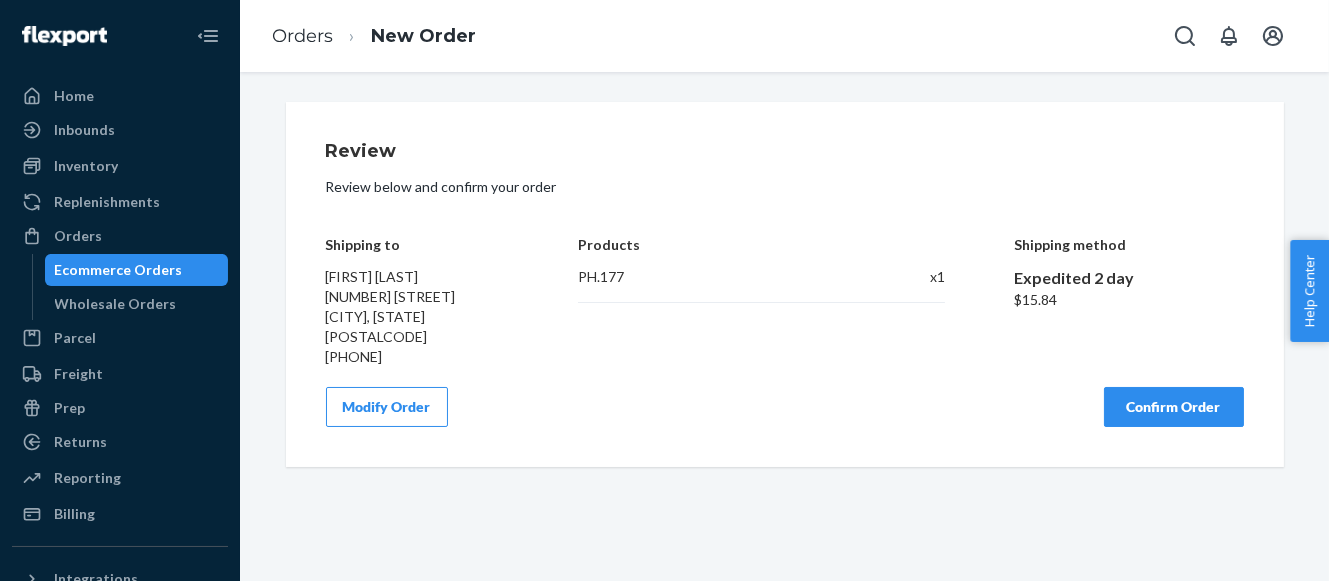 click on "Confirm Order" at bounding box center (1174, 407) 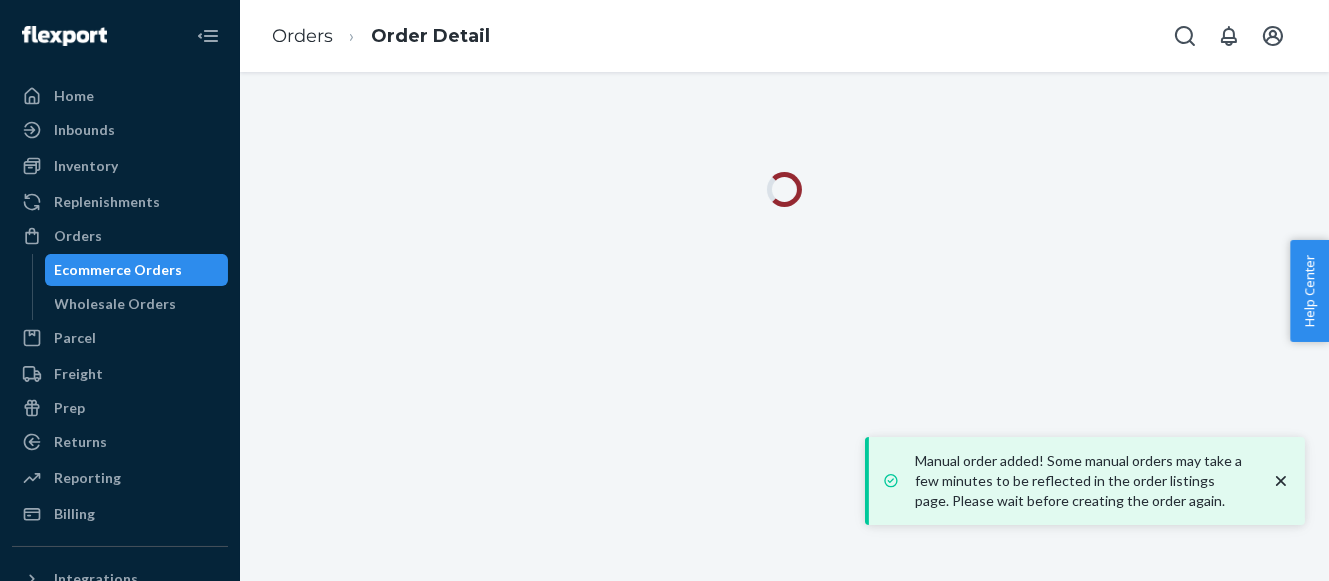 click 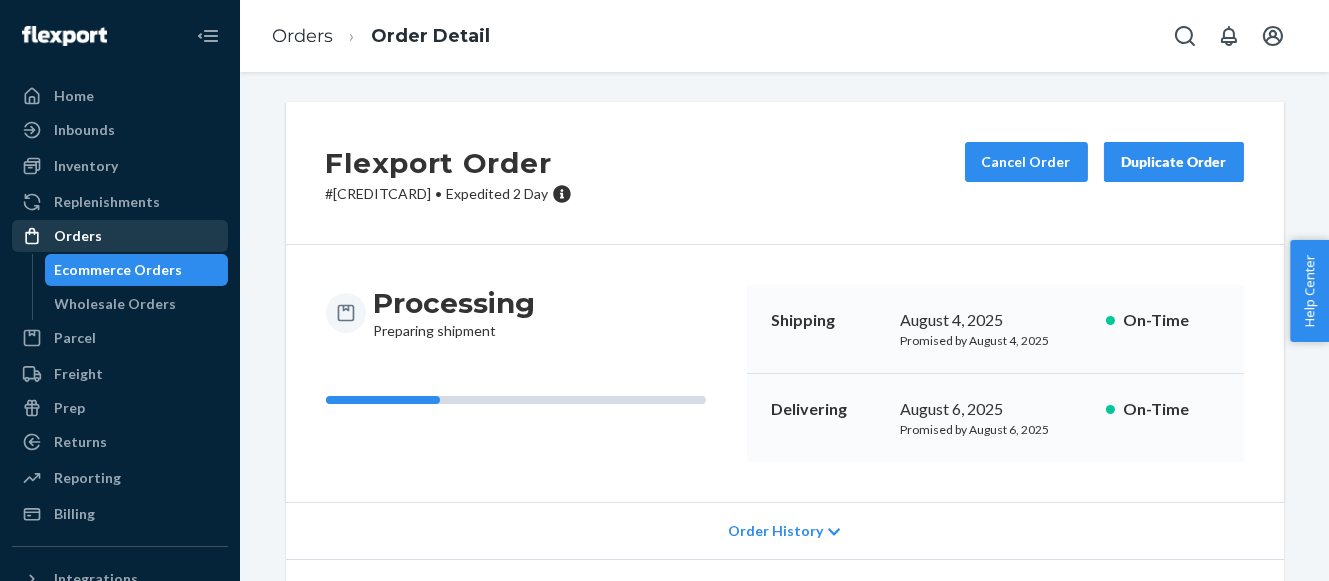 click on "Orders" at bounding box center [78, 236] 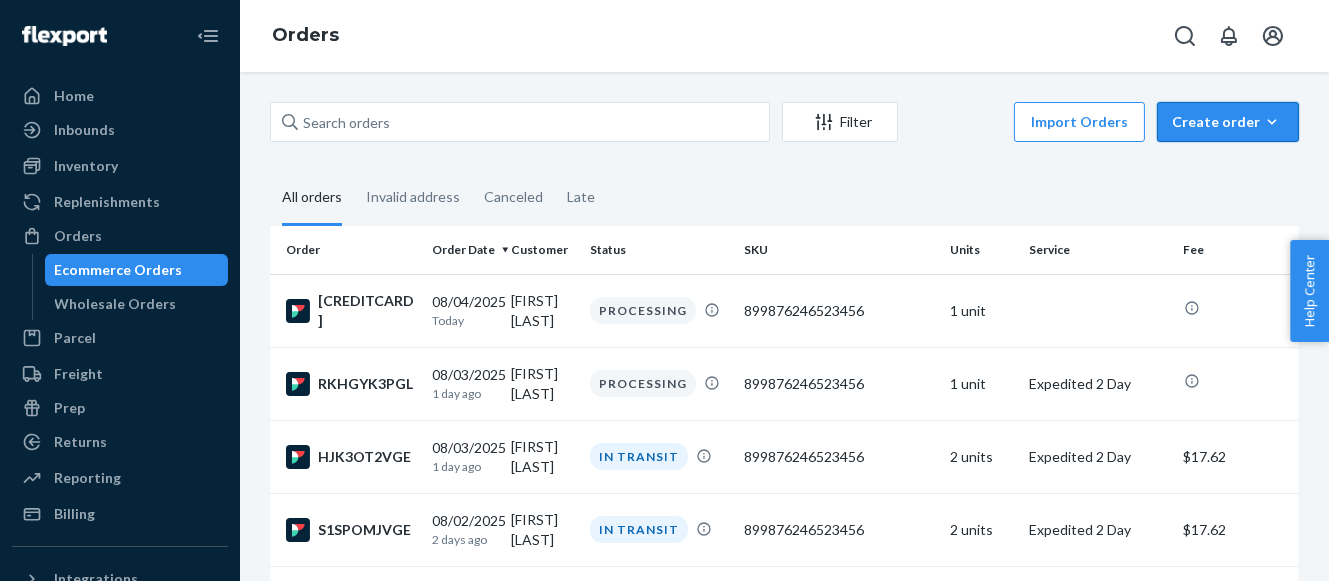 click on "Create order" at bounding box center (1228, 122) 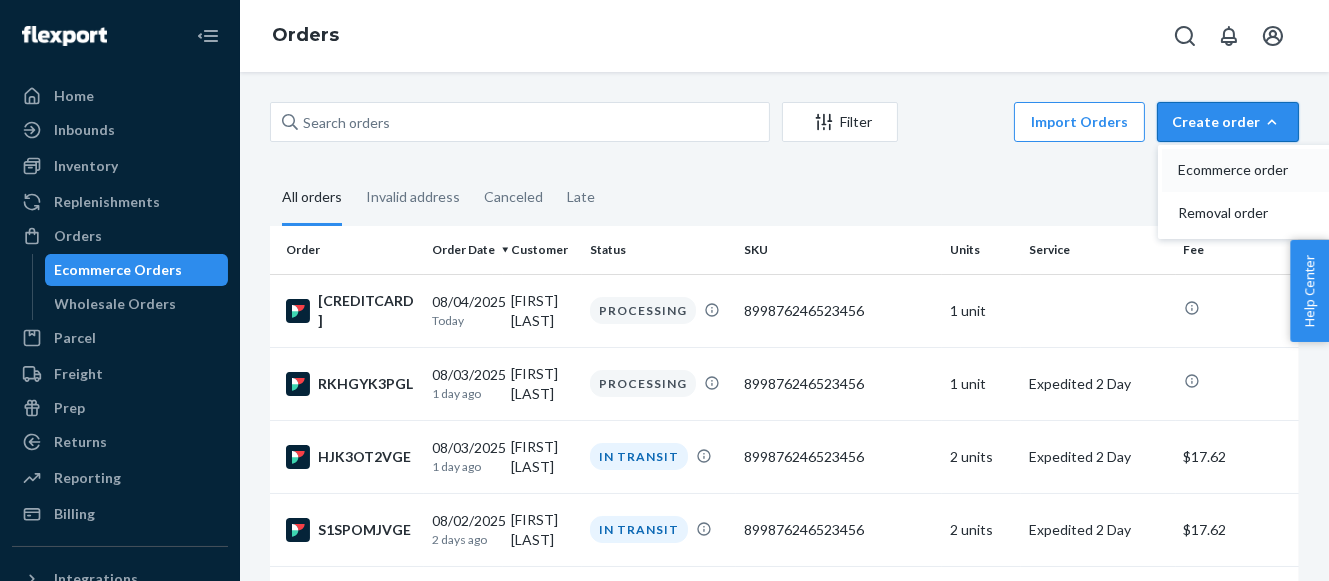 click on "Ecommerce order" at bounding box center [1240, 170] 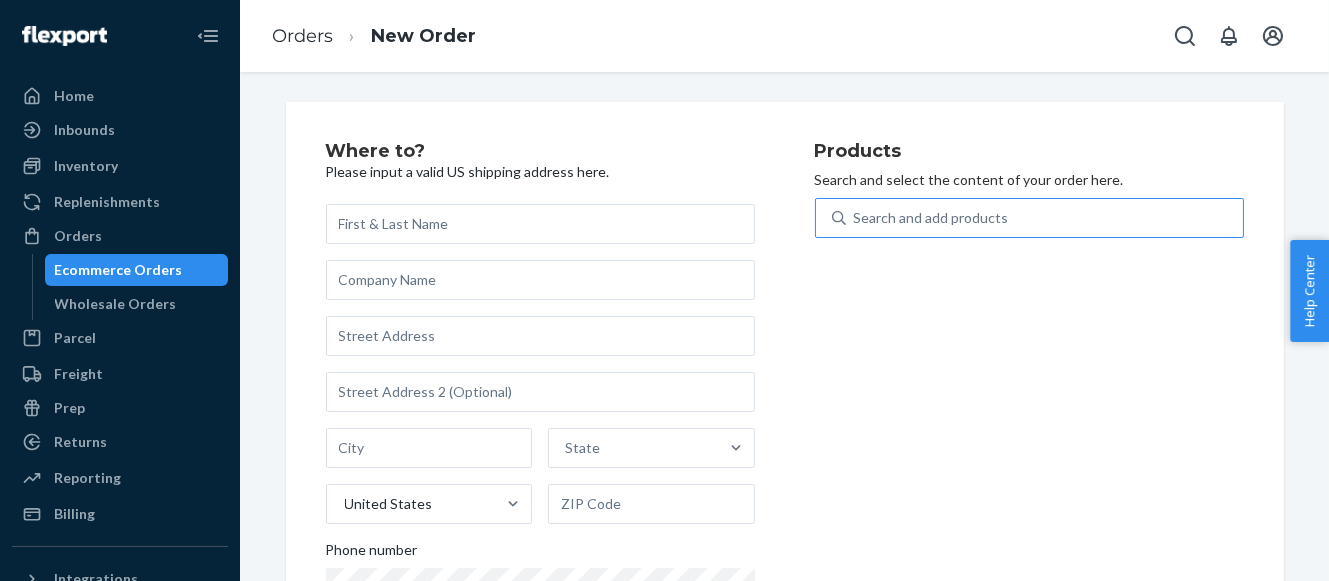 click on "Search and add products" at bounding box center [931, 218] 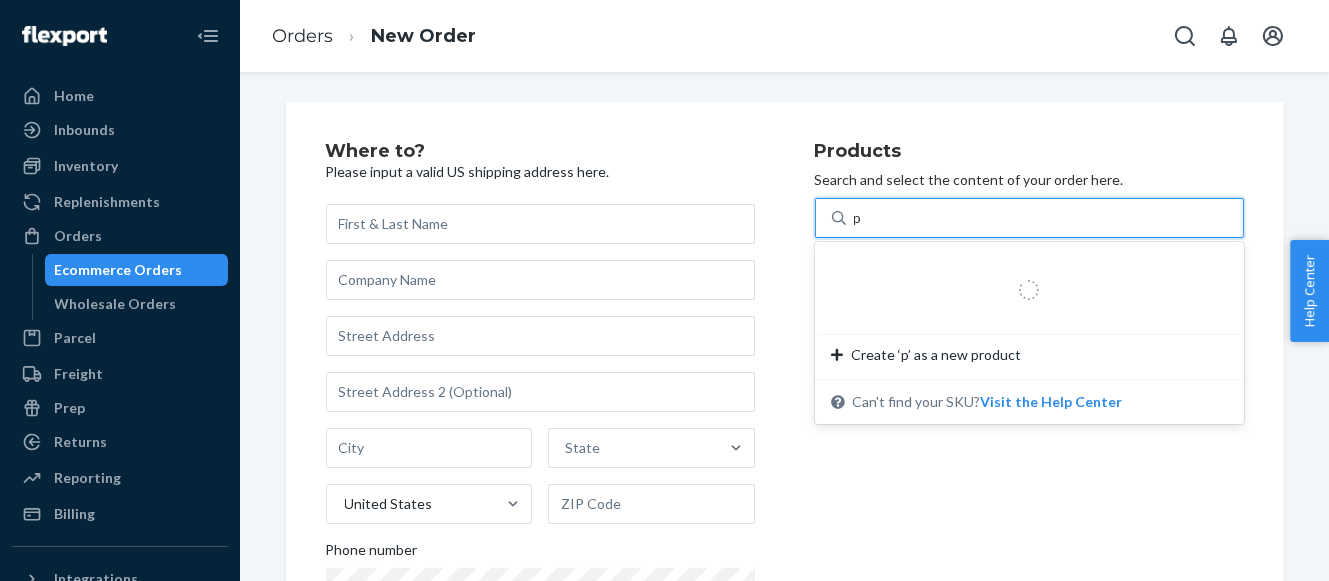 type on "ph" 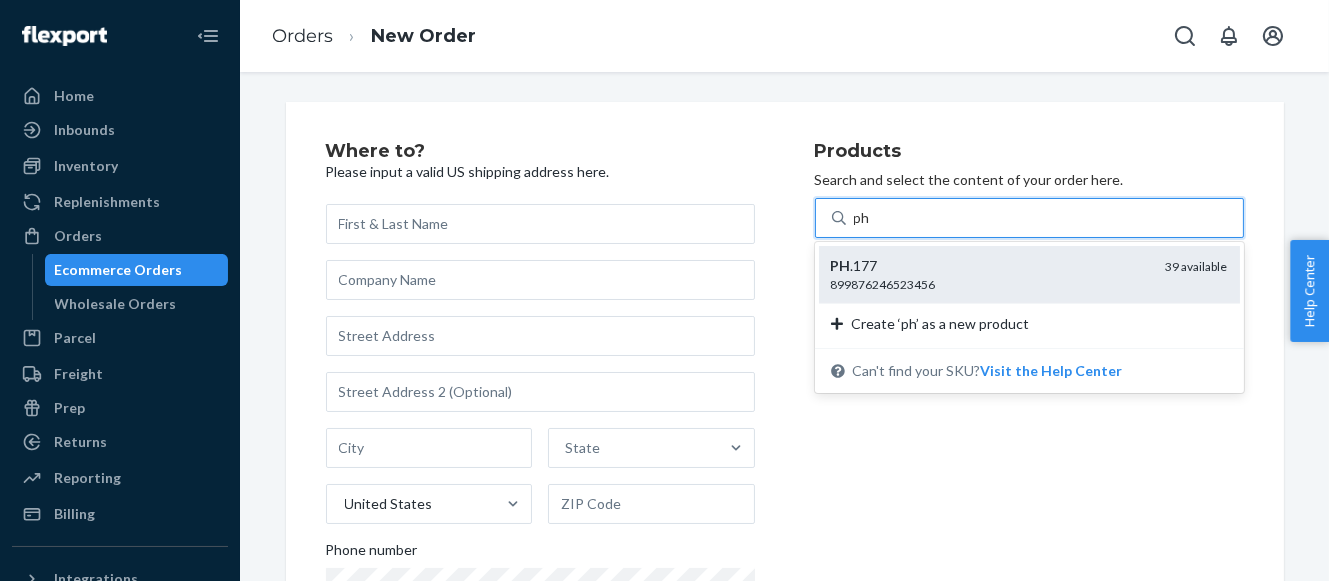click on "899876246523456" at bounding box center [990, 284] 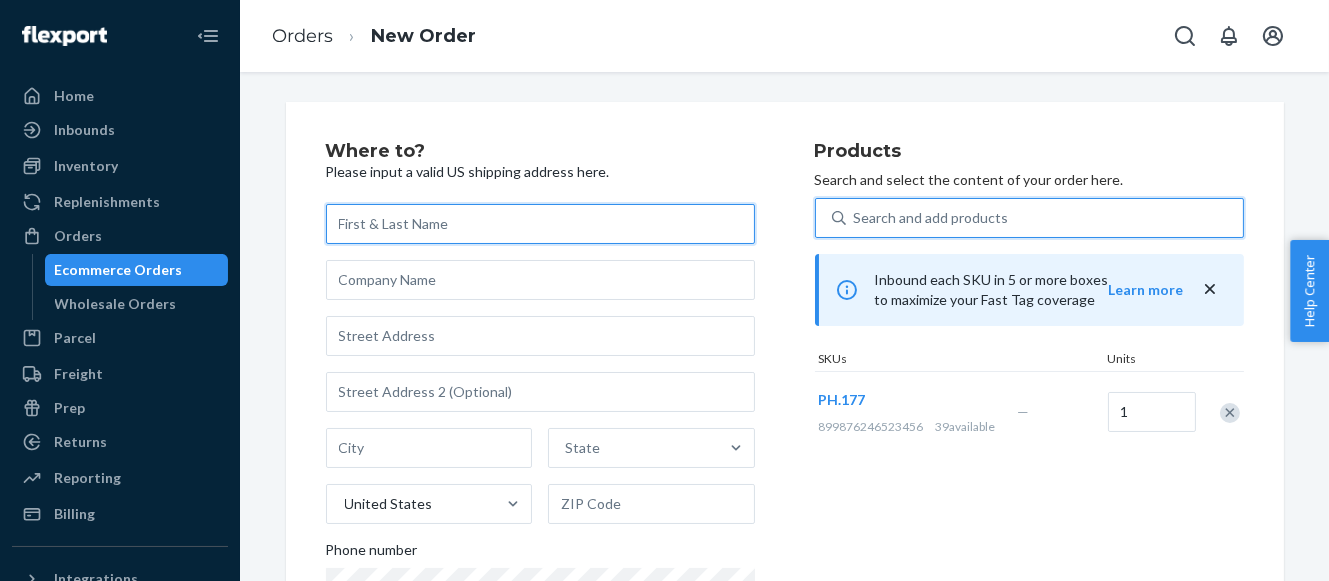 click at bounding box center [540, 224] 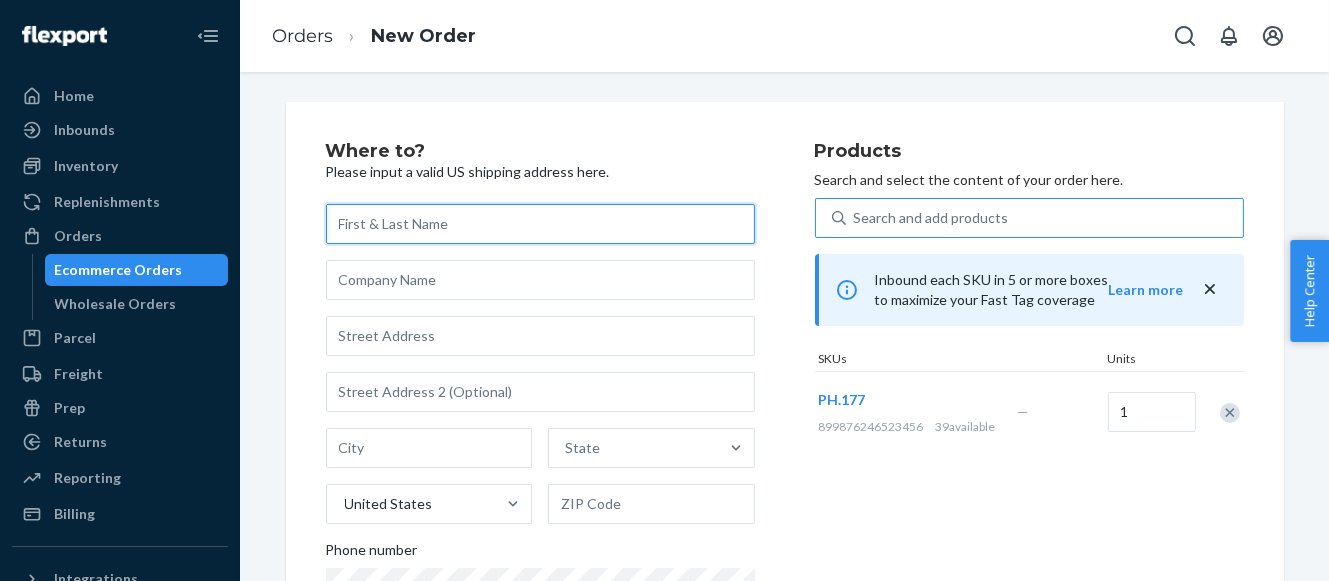 paste on "[FIRST] [LAST]" 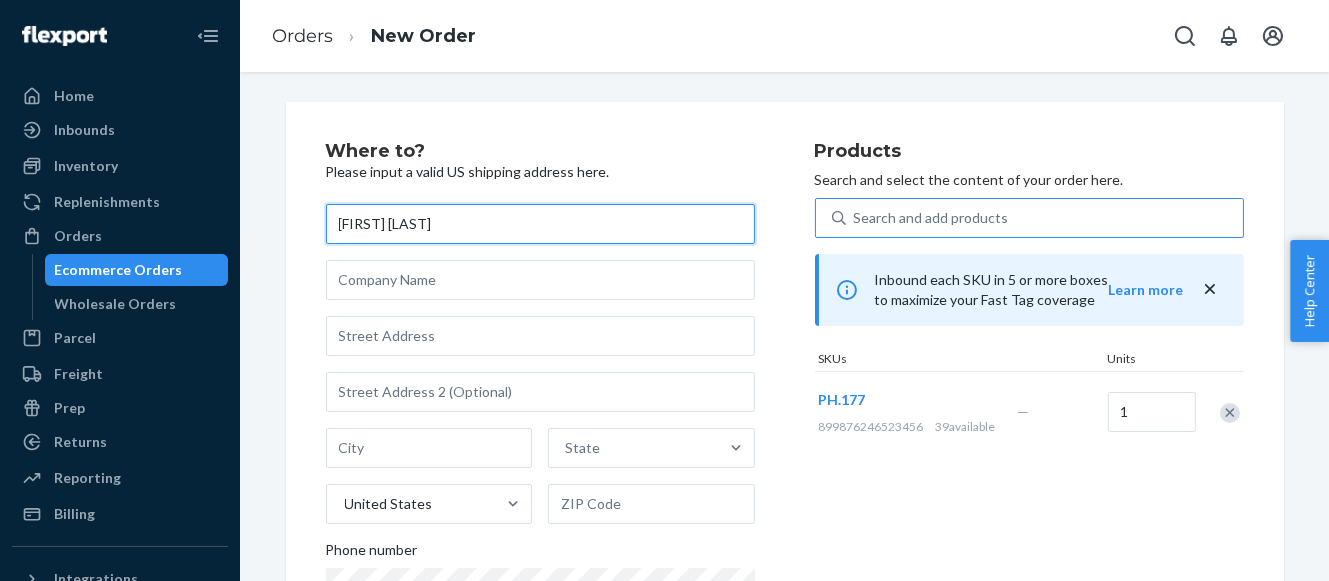 type on "[FIRST] [LAST]" 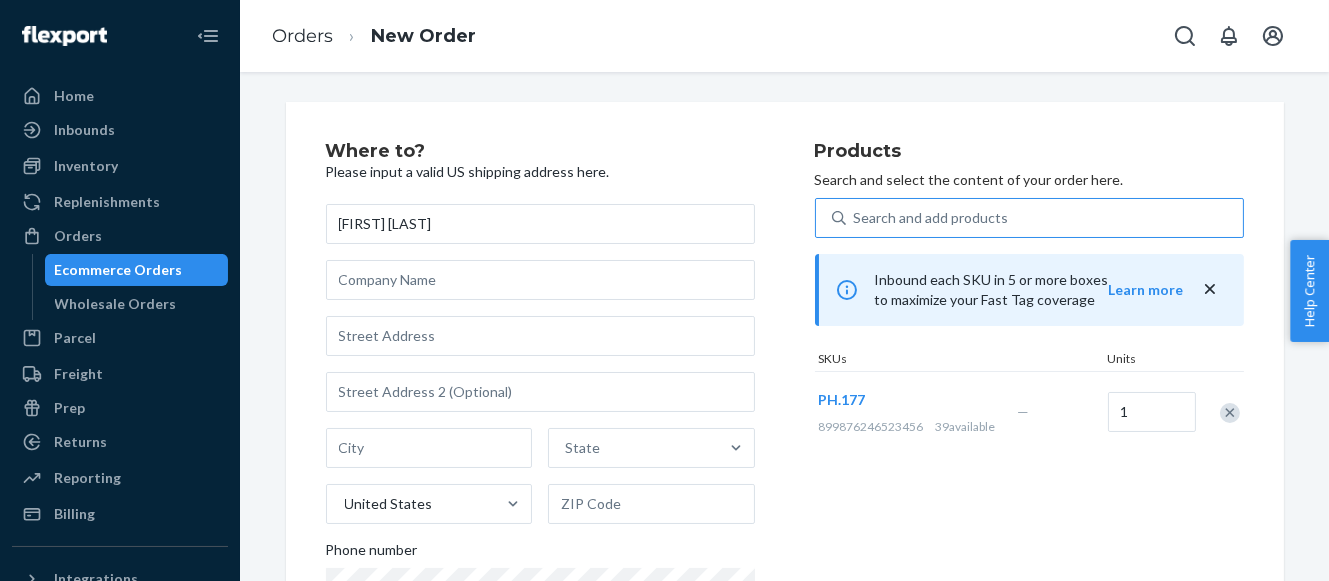 click on "Where to? Please input a valid US shipping address here. [FIRST] [LAST] [STATE] United States [PHONE]" at bounding box center (570, 411) 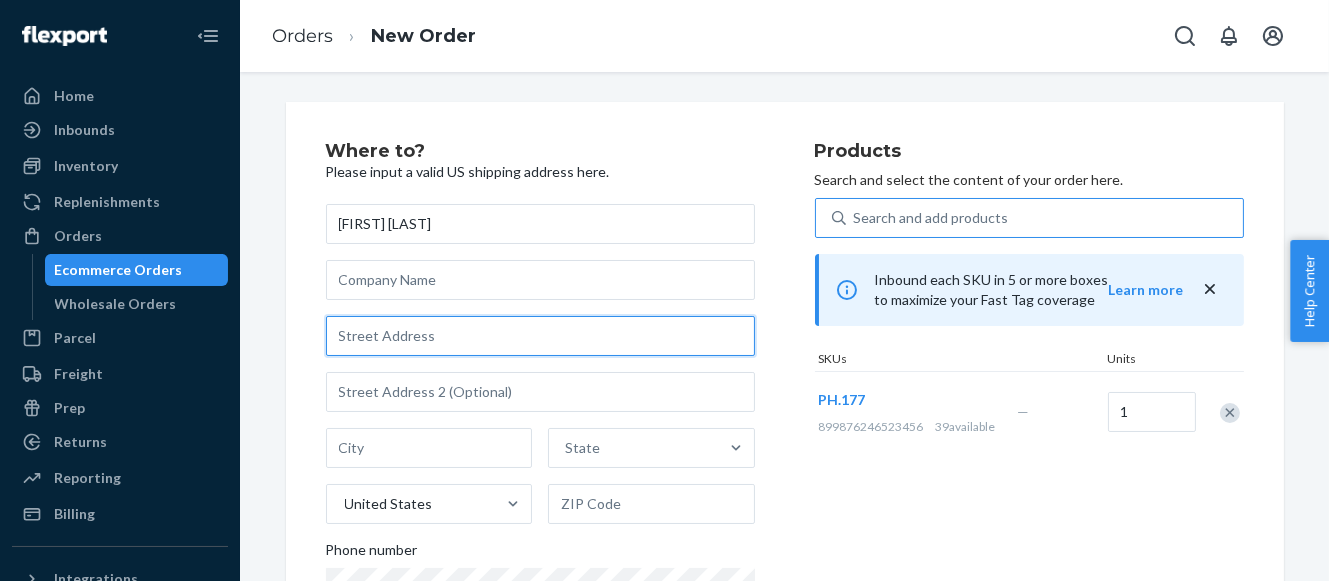 click at bounding box center (540, 336) 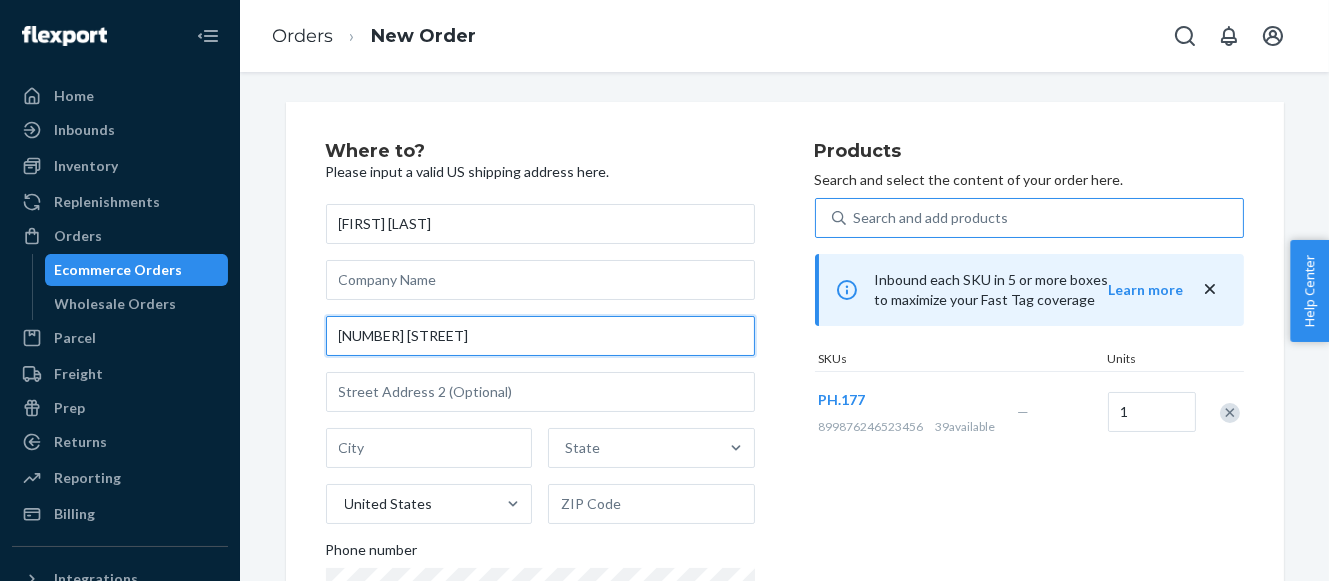 type on "[NUMBER] [STREET]" 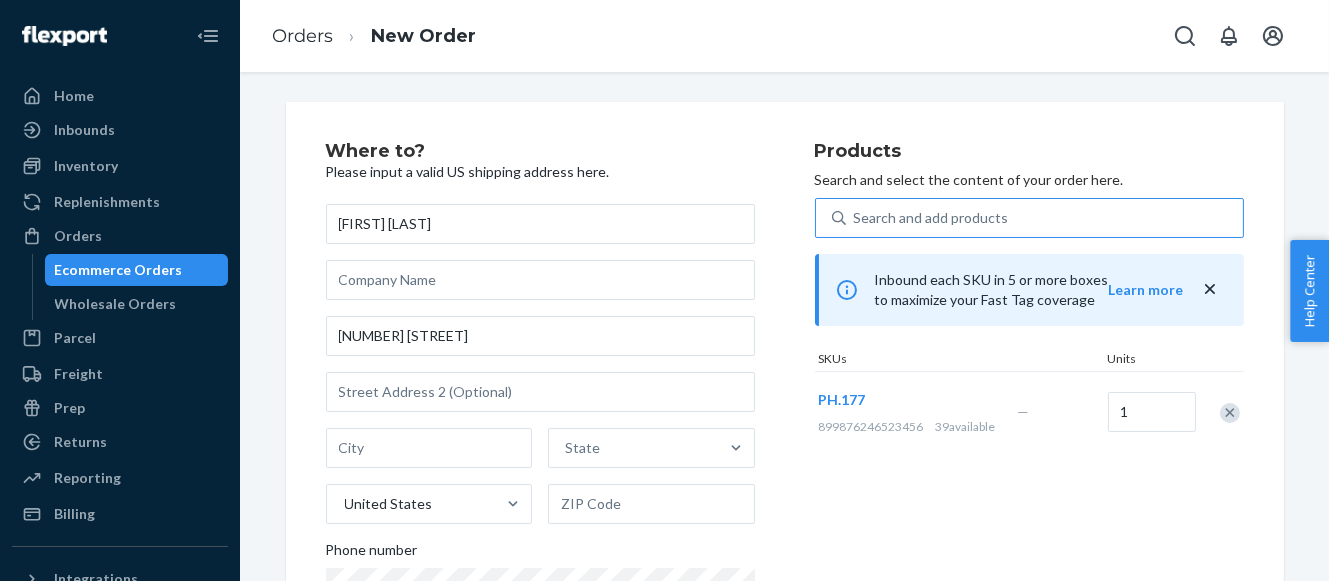 click on "Where to? Please input a valid US shipping address here. [FIRST] [LAST] [NUMBER] [STREET] [STATE] United States [PHONE]" at bounding box center [570, 411] 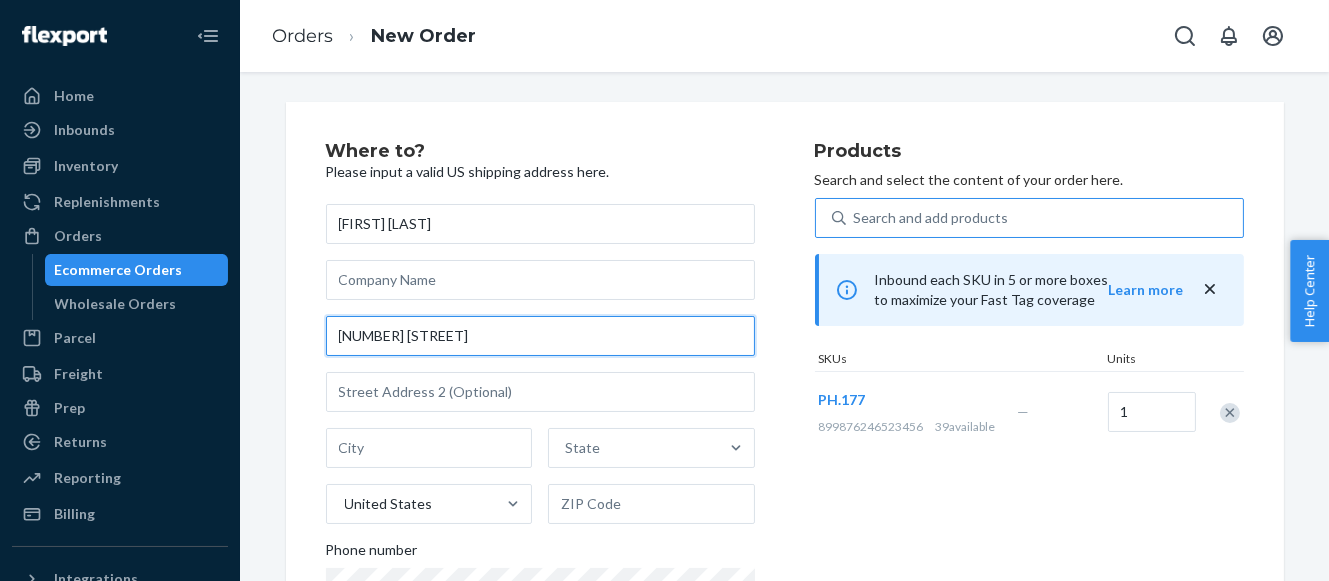 click on "[NUMBER] [STREET]" at bounding box center (540, 336) 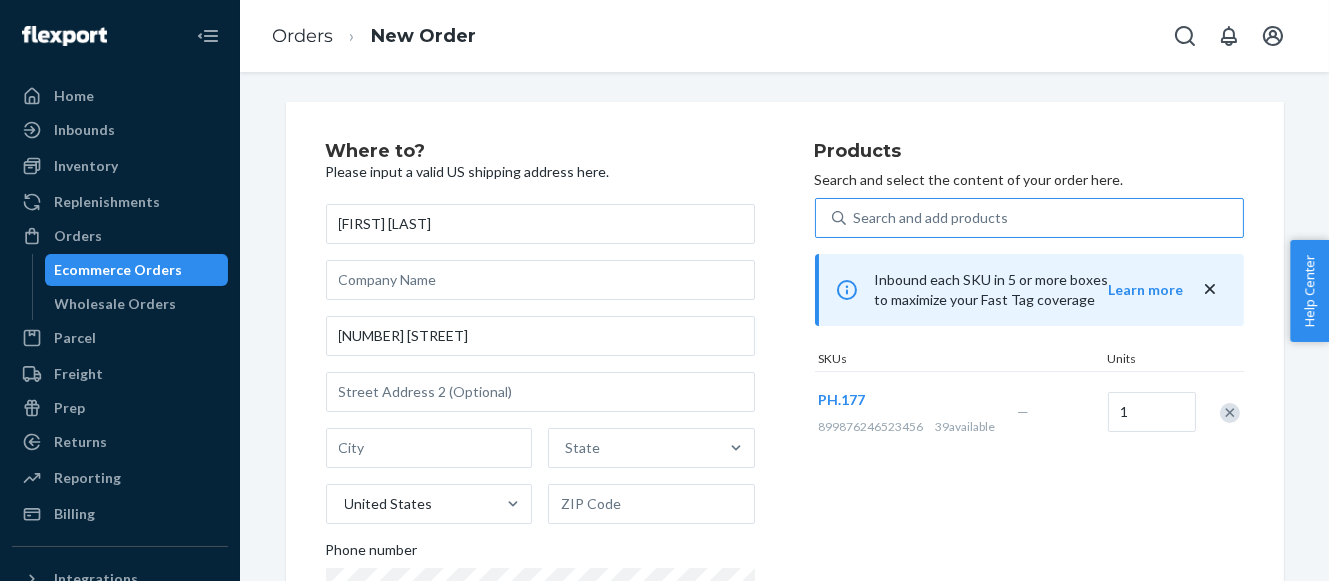 click on "Where to? Please input a valid US shipping address here. [FIRST] [LAST] [NUMBER] [STREET] [STATE] United States [PHONE]" at bounding box center [570, 411] 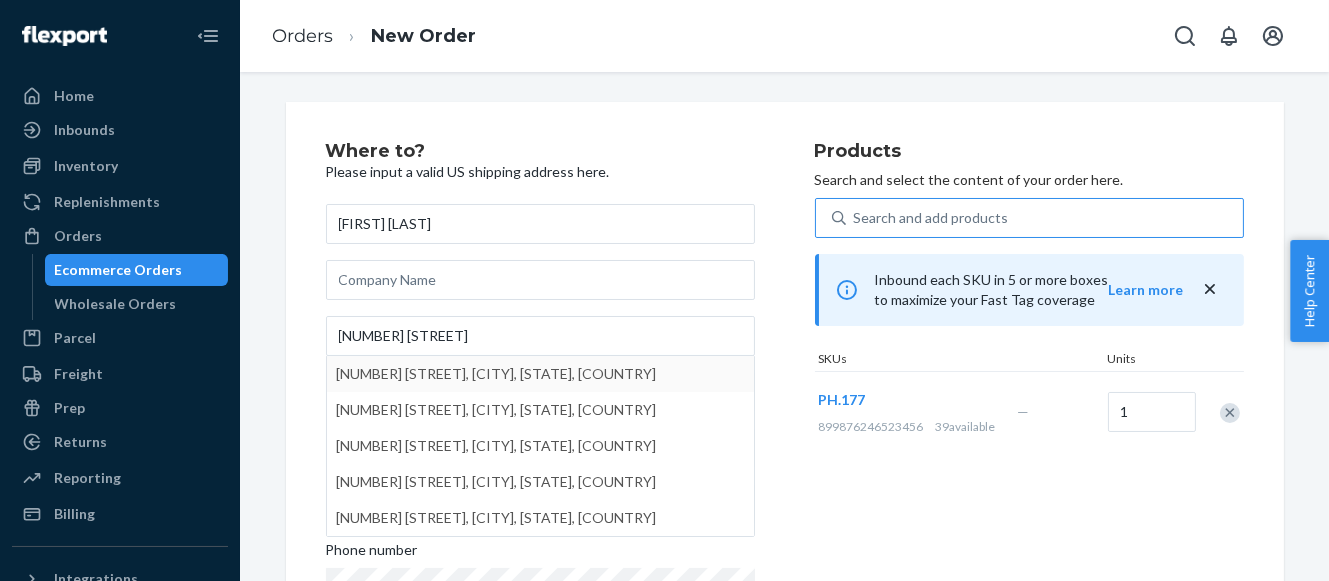 click on "Where to? Please input a valid US shipping address here. [FIRST] [LAST] [NUMBER] [STREET] [NUMBER] [STREET], [CITY], [STATE], [COUNTRY] [NUMBER] [STREET], [CITY], [STATE], [COUNTRY] [NUMBER] [STREET], [CITY], [STATE], [COUNTRY] [NUMBER] [STREET], [CITY], [STATE], [COUNTRY] [NUMBER] [STREET], [CITY], [STATE], [COUNTRY] [STATE] United States [PHONE]" at bounding box center (570, 411) 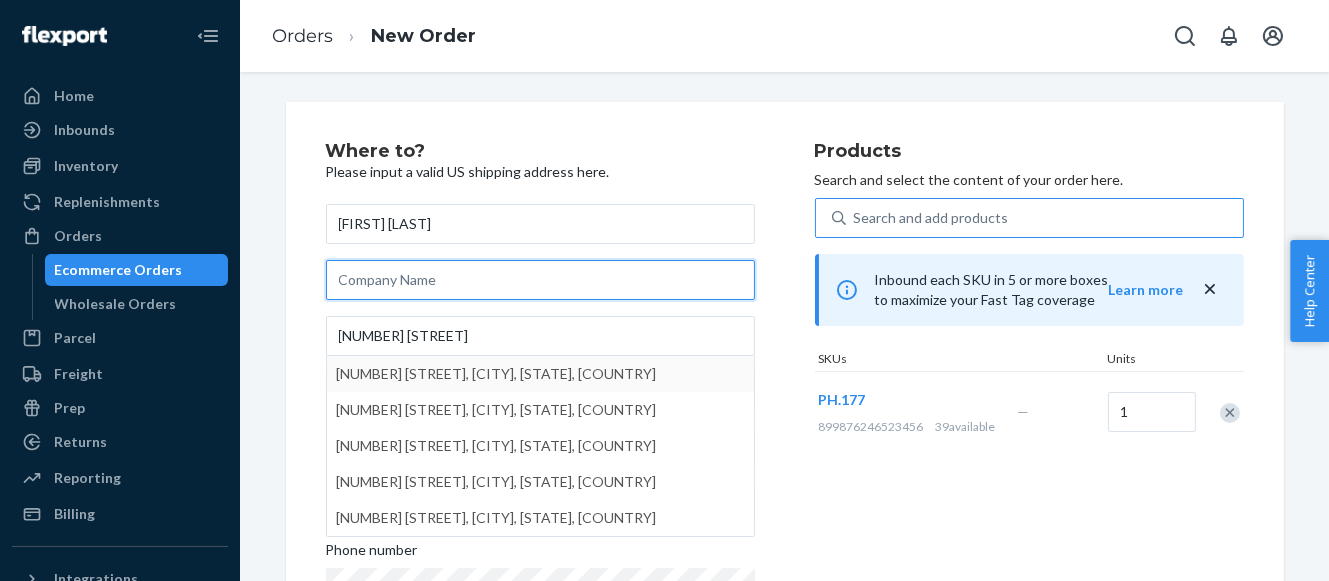 click at bounding box center [540, 280] 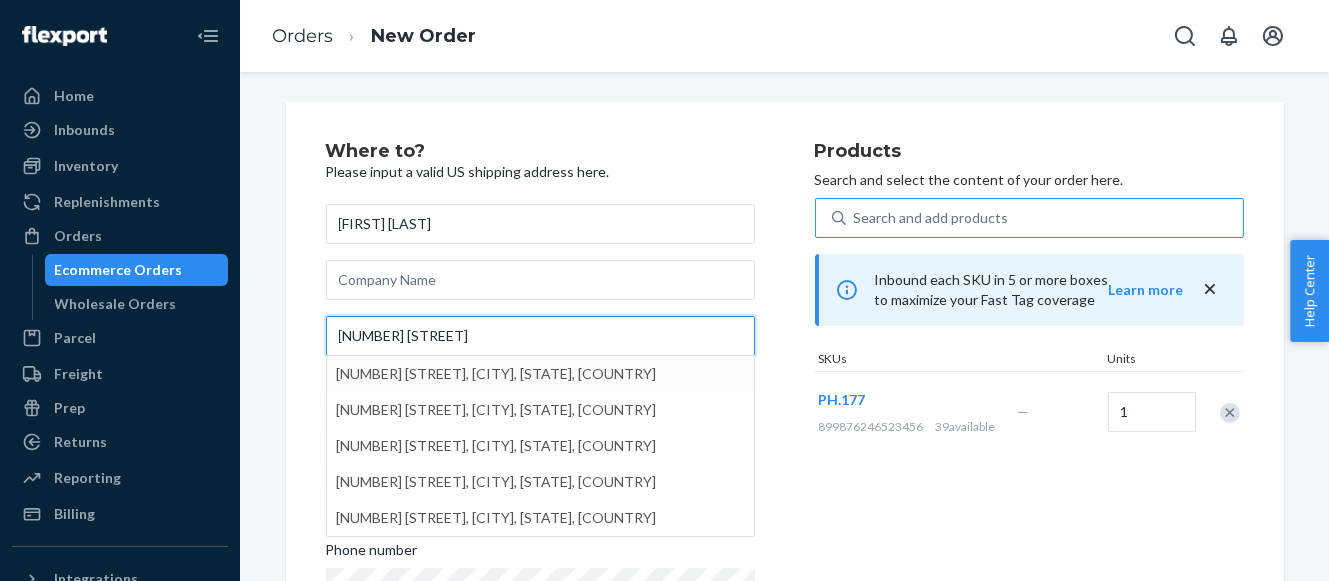 click on "[NUMBER] [STREET]" at bounding box center [540, 336] 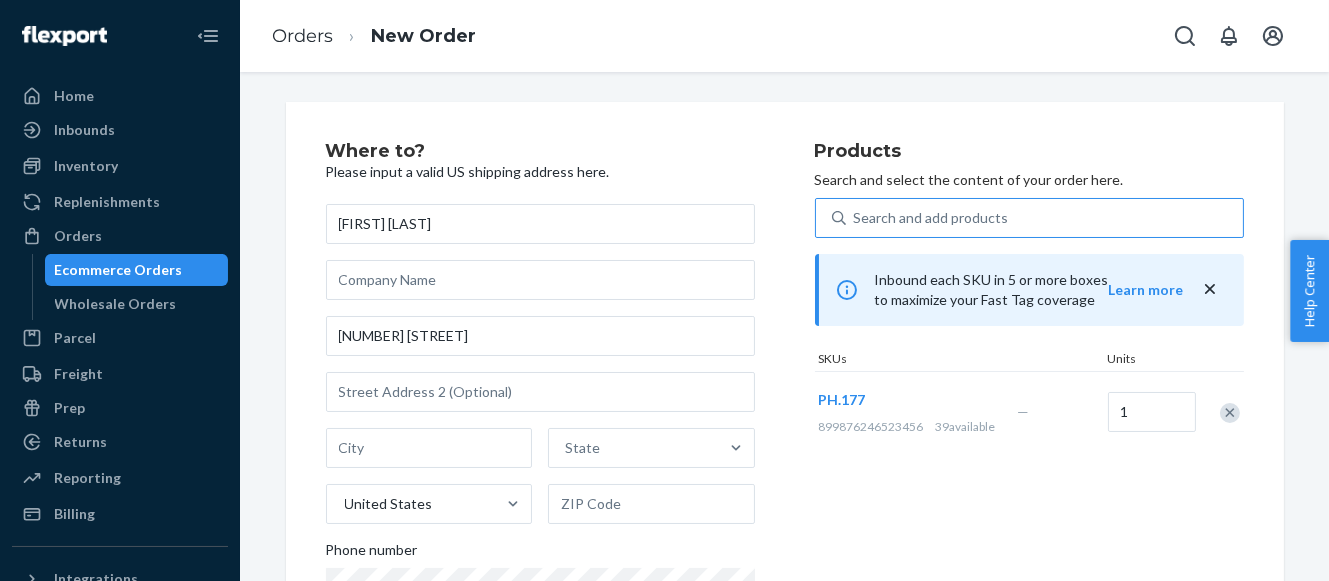 click on "Where to? Please input a valid US shipping address here. [FIRST] [LAST] [NUMBER] [STREET] [STATE] United States [PHONE]" at bounding box center (570, 411) 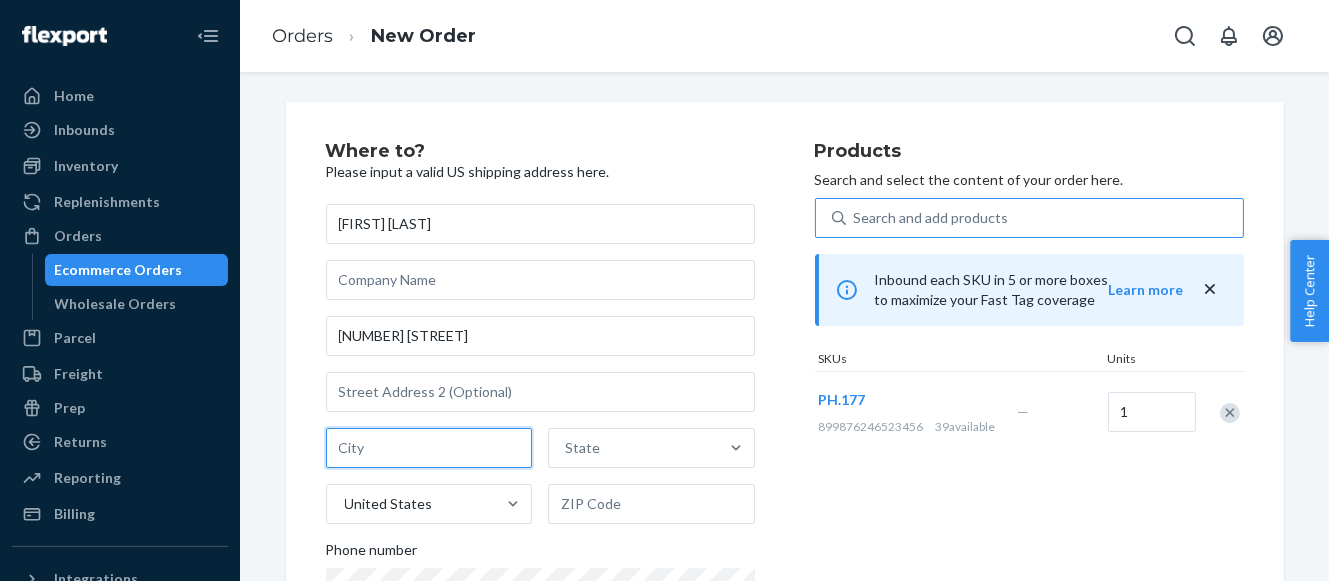 click at bounding box center (429, 448) 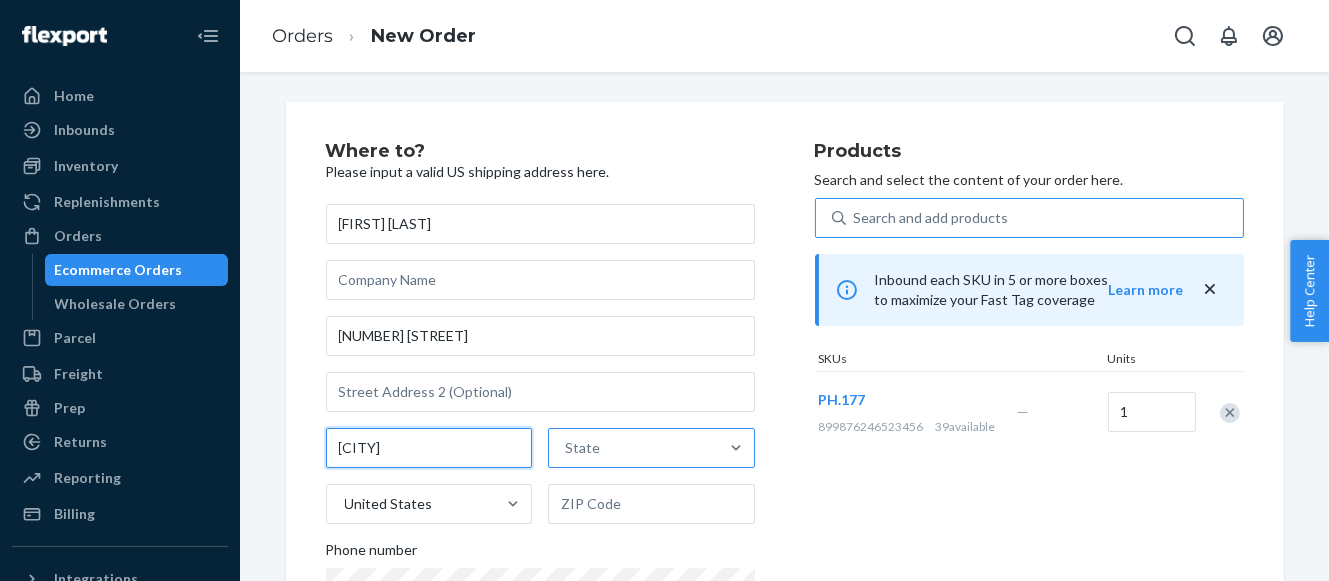 type on "[CITY]" 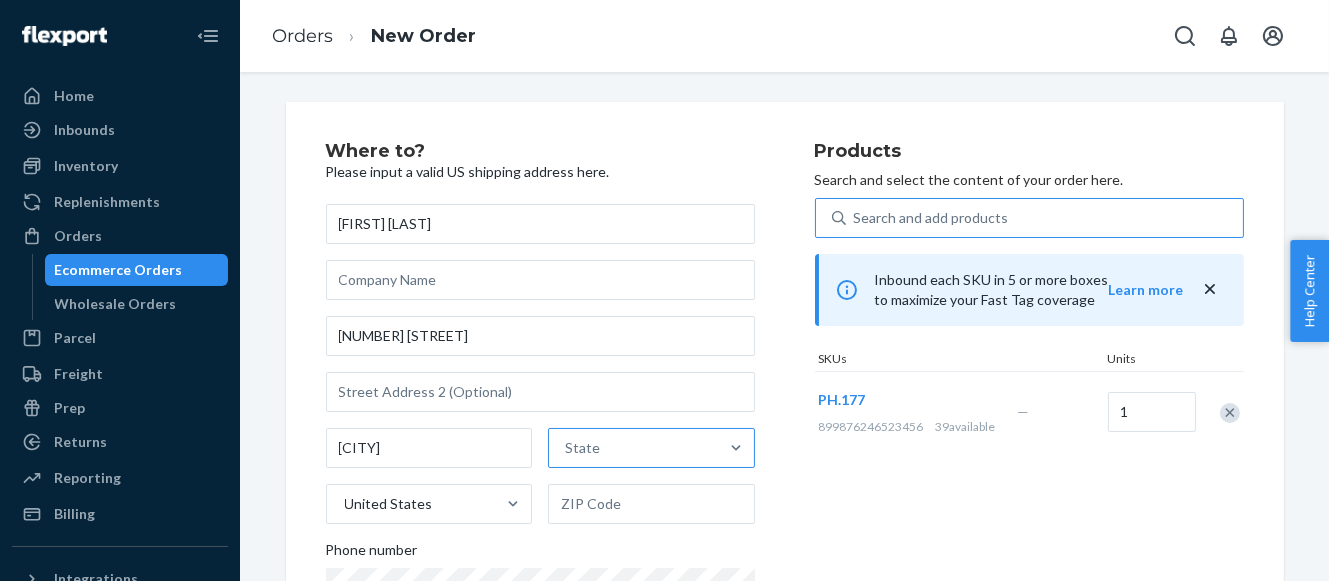 click on "State" at bounding box center (633, 448) 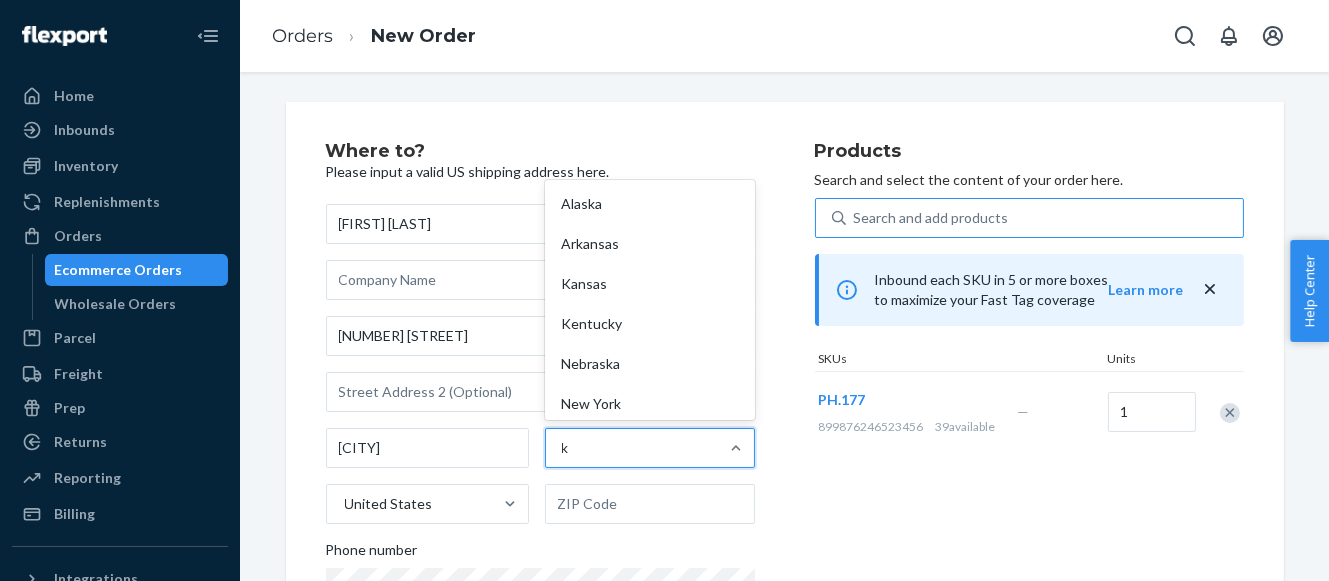 type on "[STATE]" 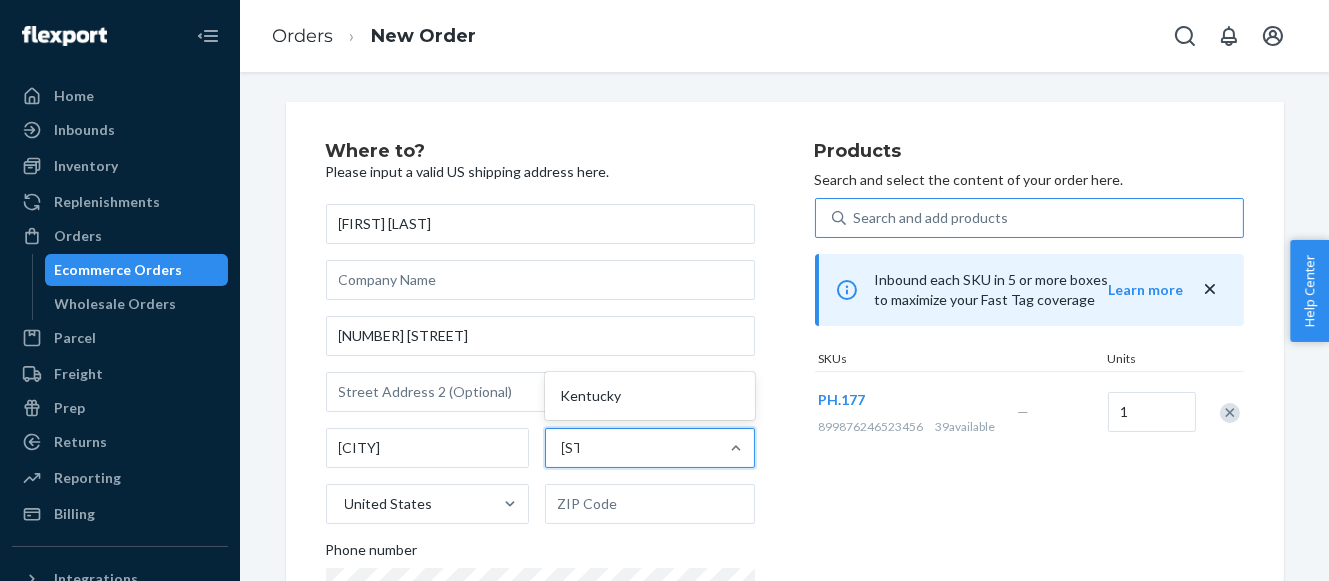 drag, startPoint x: 613, startPoint y: 397, endPoint x: 729, endPoint y: 435, distance: 122.06556 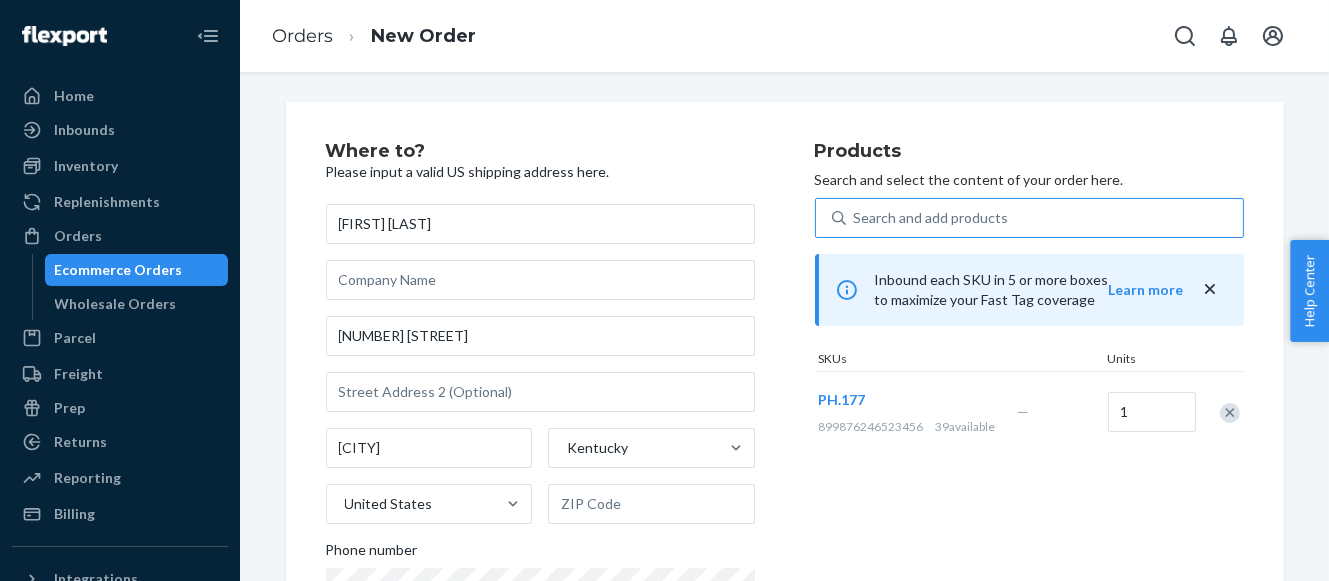 click on "Products Search and select the content of your order here. Search and add products Inbound each SKU in 5 or more boxes to maximize your Fast Tag coverage Learn more SKUs Units PH.177 [CREDITCARD] 39  available — 1" at bounding box center [1029, 411] 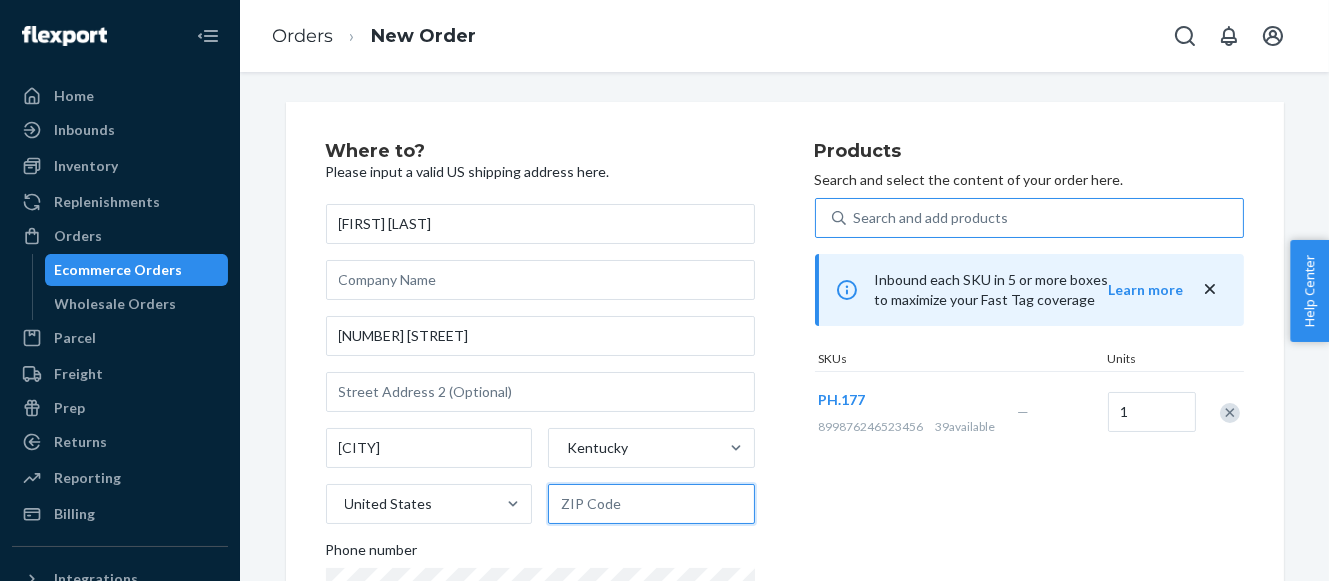 click at bounding box center (651, 504) 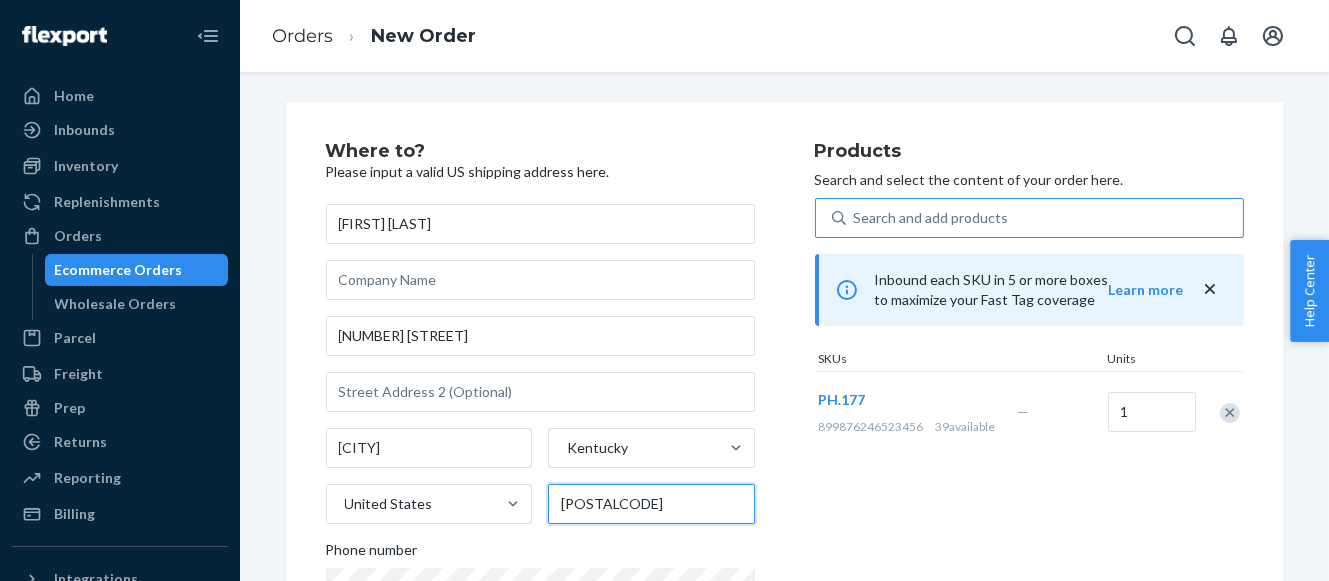 type on "[POSTALCODE]" 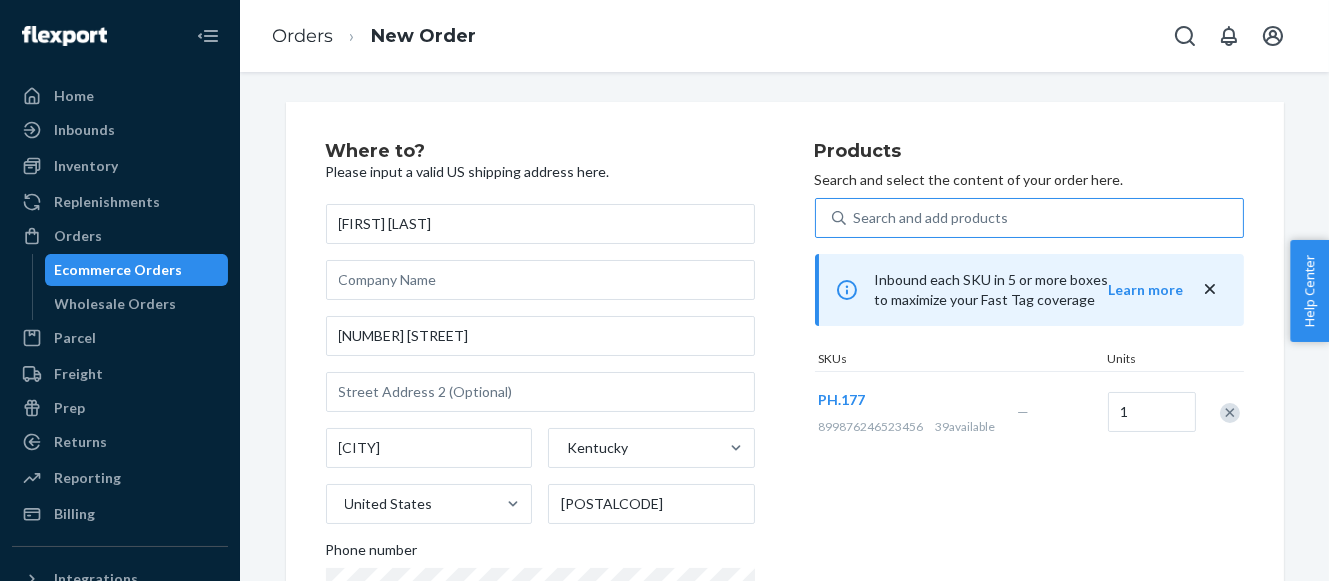 click on "Products Search and select the content of your order here. Search and add products Inbound each SKU in 5 or more boxes to maximize your Fast Tag coverage Learn more SKUs Units PH.177 [CREDITCARD] 39  available — 1" at bounding box center (1029, 411) 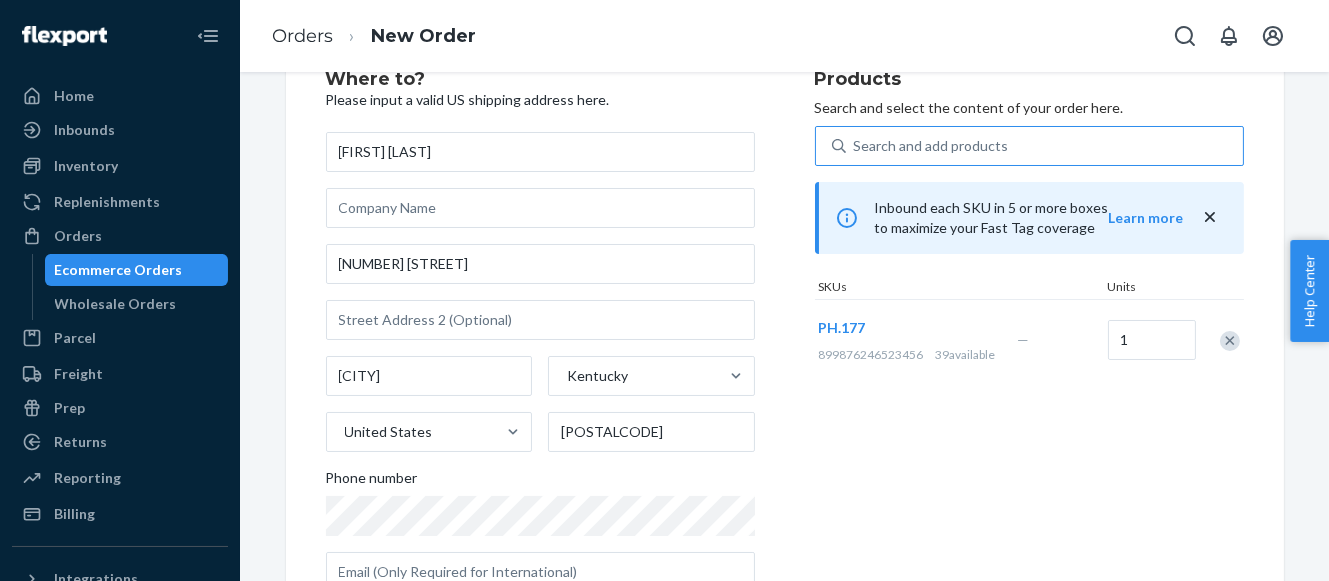 scroll, scrollTop: 292, scrollLeft: 0, axis: vertical 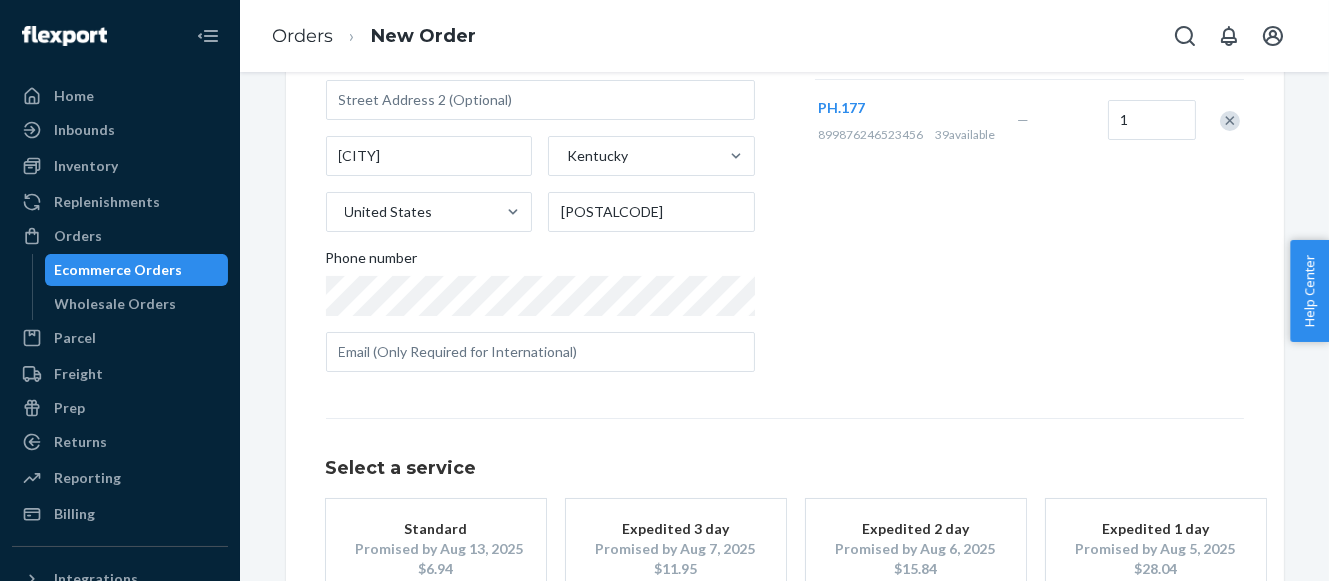 click on "Products Search and select the content of your order here. Search and add products Inbound each SKU in 5 or more boxes to maximize your Fast Tag coverage Learn more SKUs Units PH.177 [CREDITCARD] 39  available — 1" at bounding box center [1029, 119] 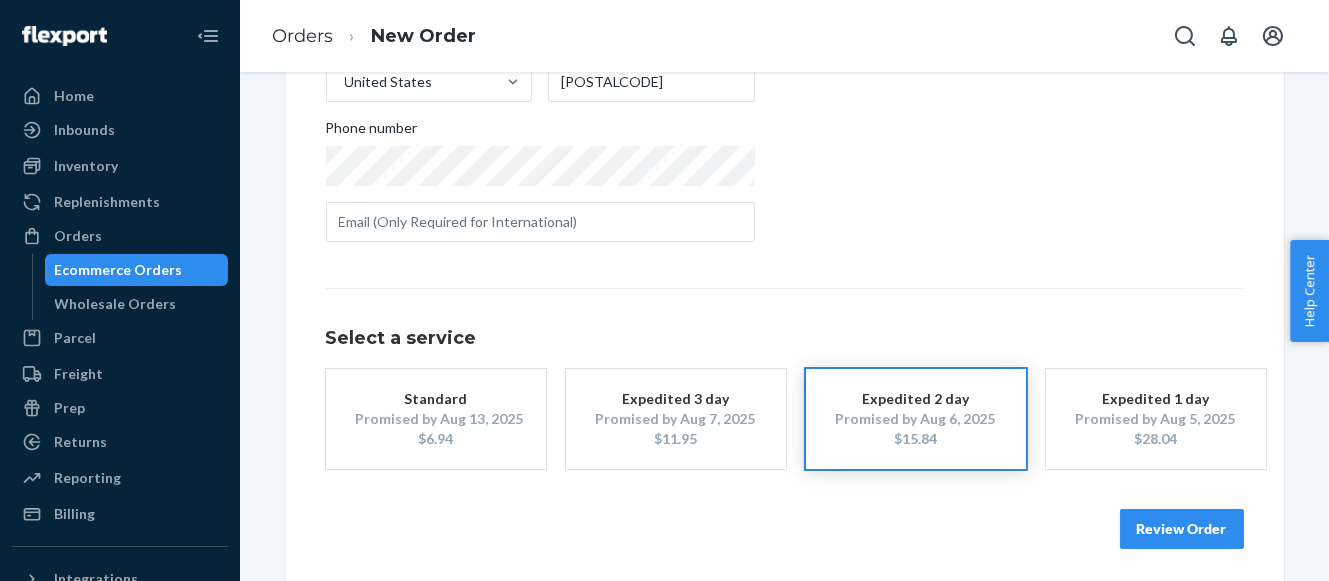 scroll, scrollTop: 429, scrollLeft: 0, axis: vertical 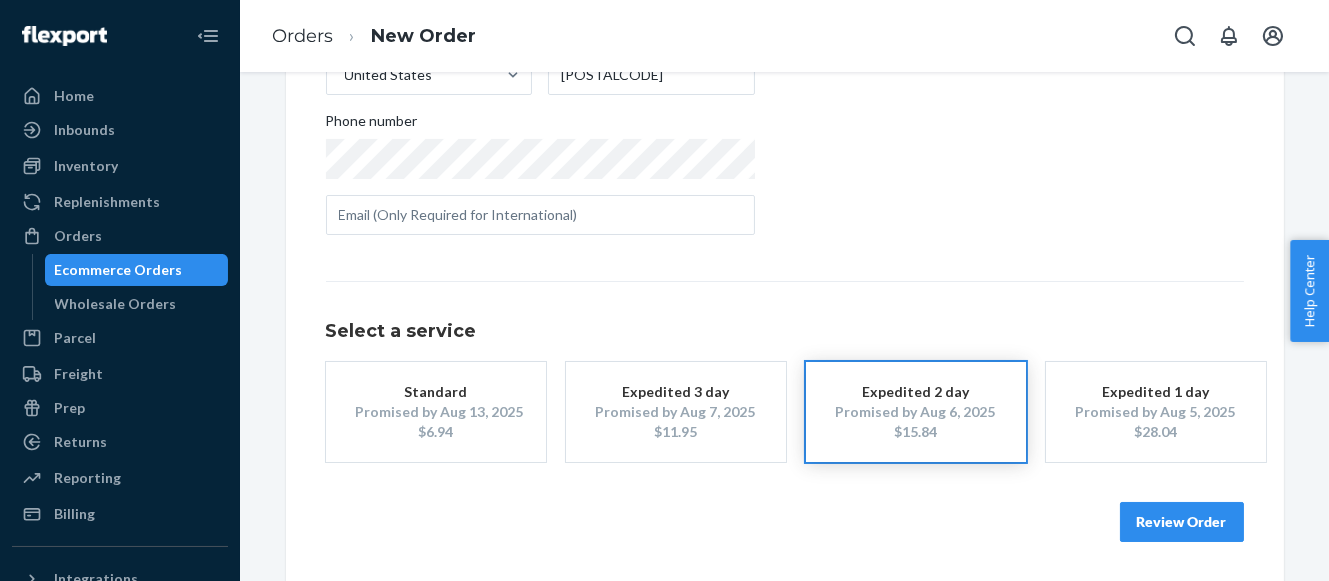 click on "Review Order" at bounding box center (1182, 522) 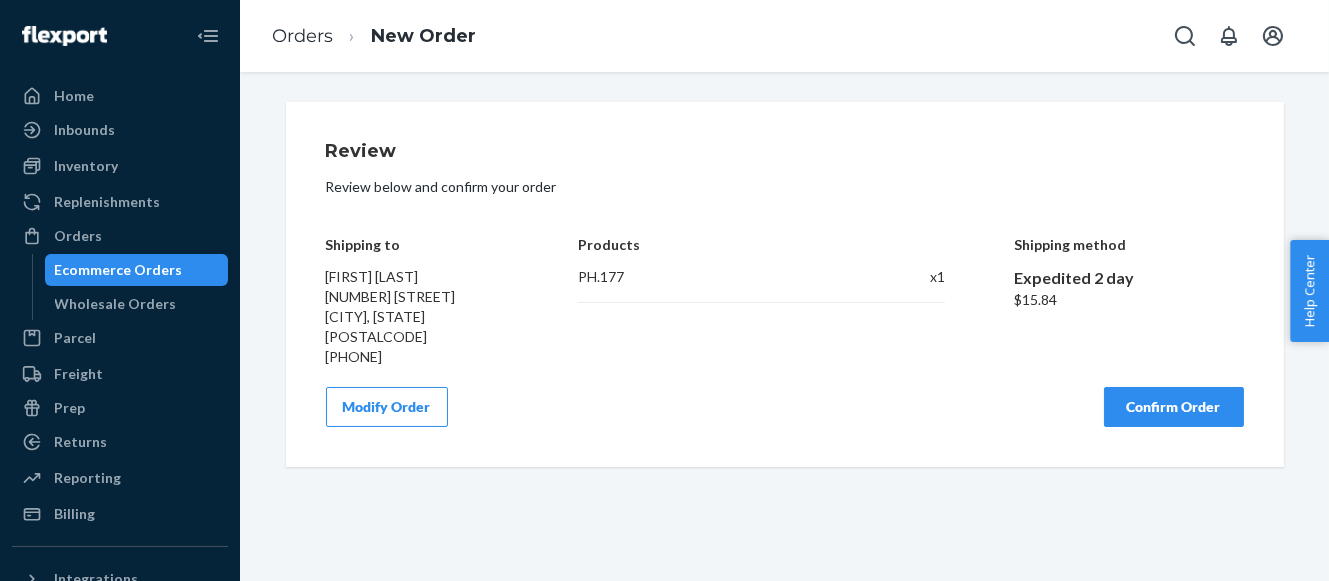 click on "Confirm Order" at bounding box center (1174, 407) 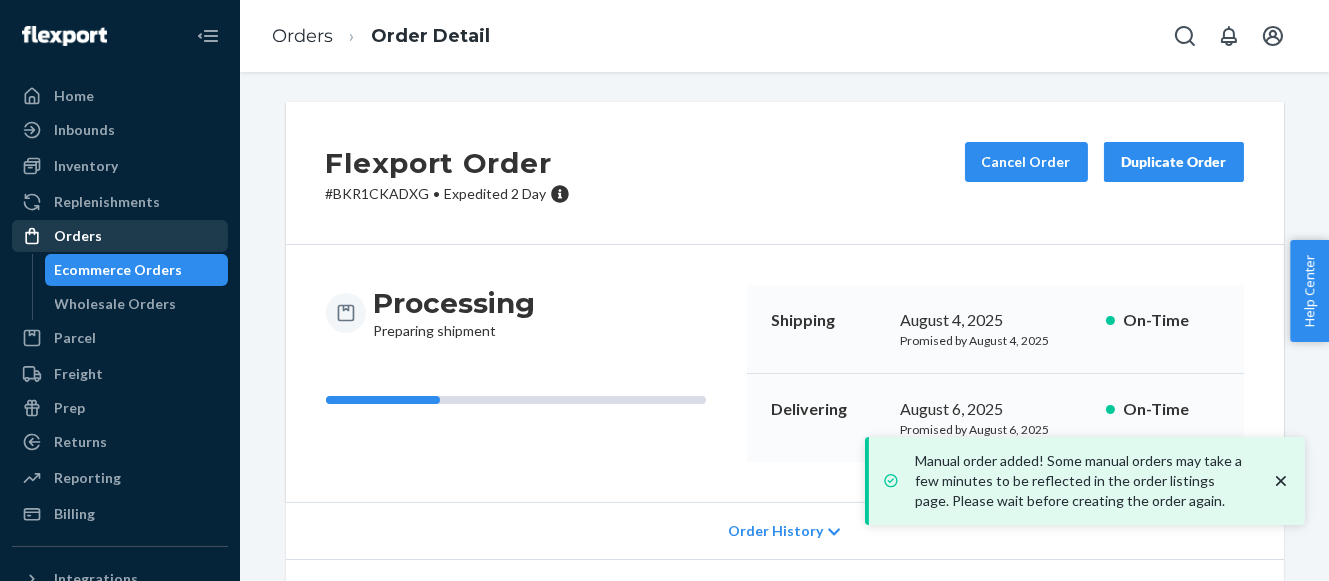 click on "Orders" at bounding box center [78, 236] 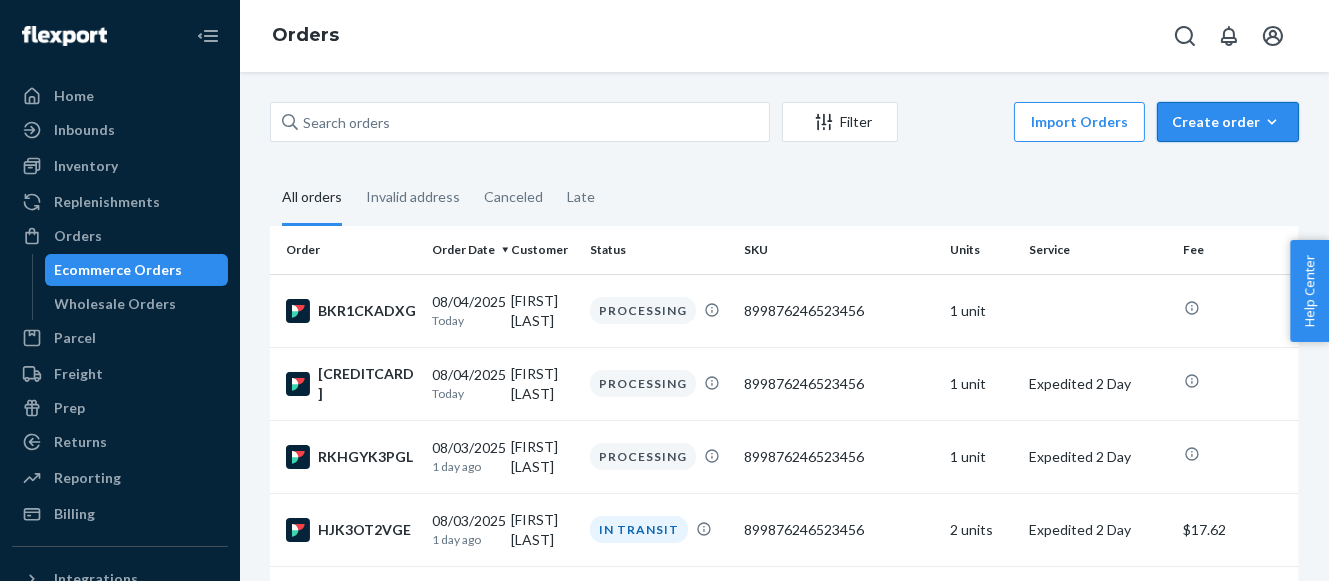 click on "Create order" at bounding box center [1228, 122] 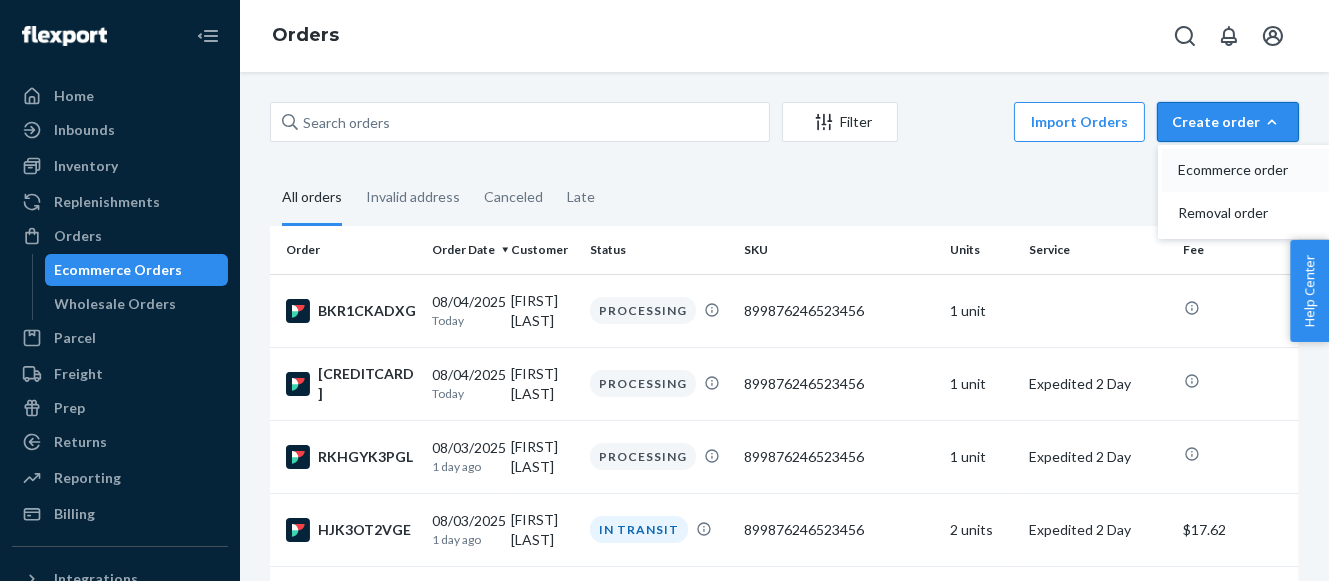click on "Ecommerce order" at bounding box center (1240, 170) 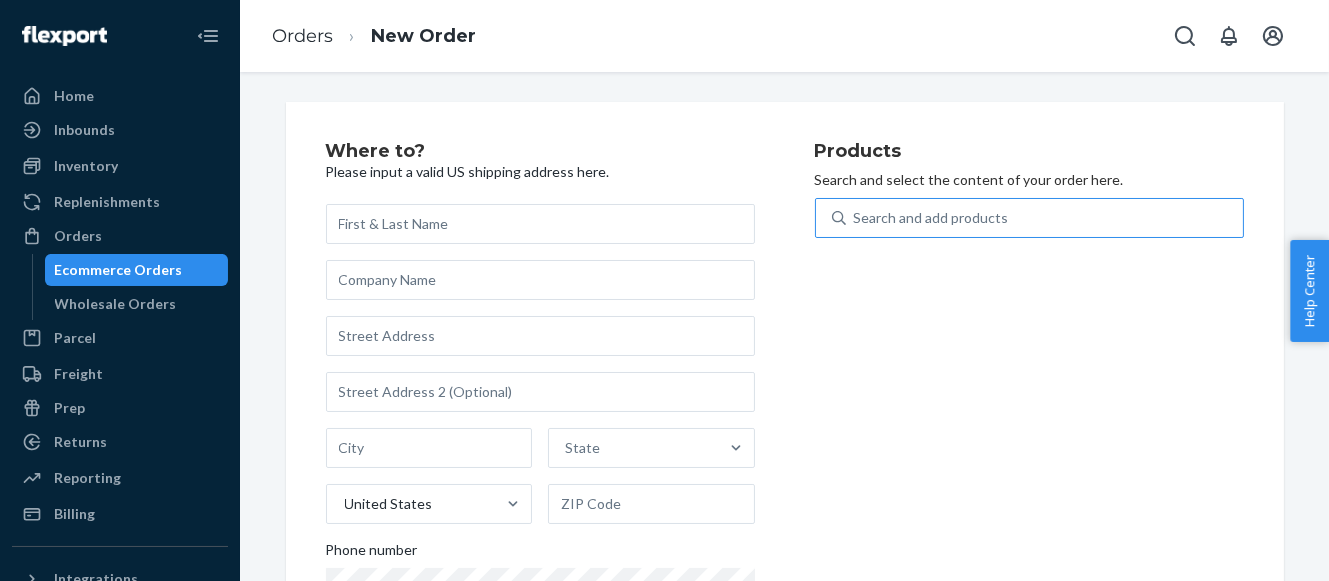 click on "Search and add products" at bounding box center [931, 218] 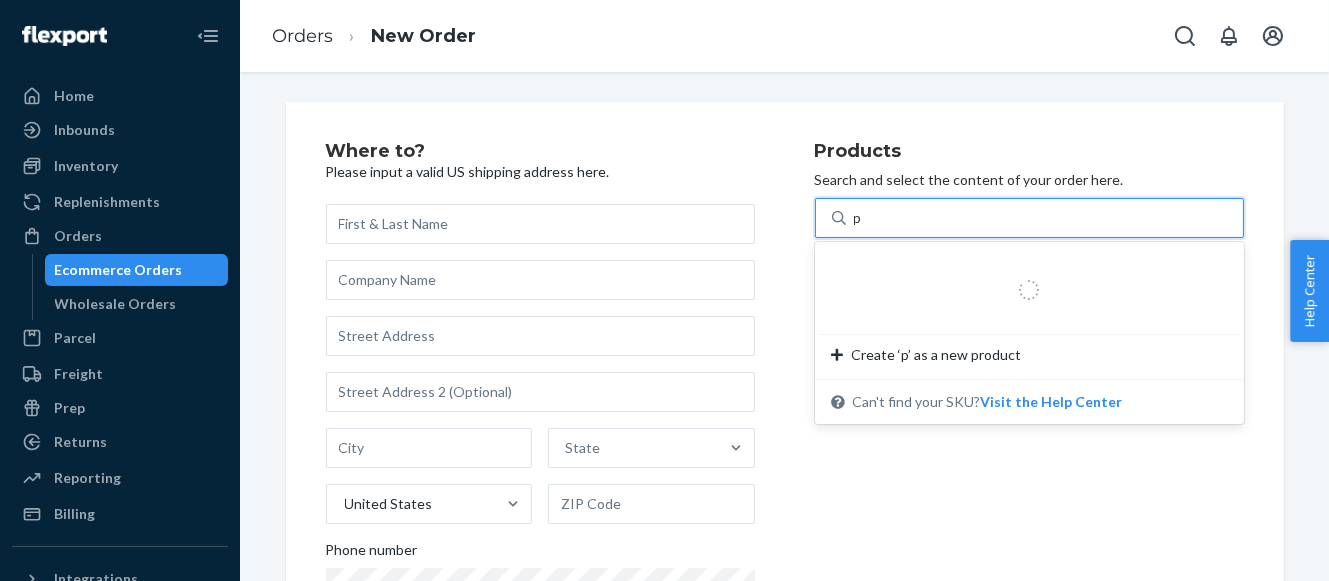 type on "ph" 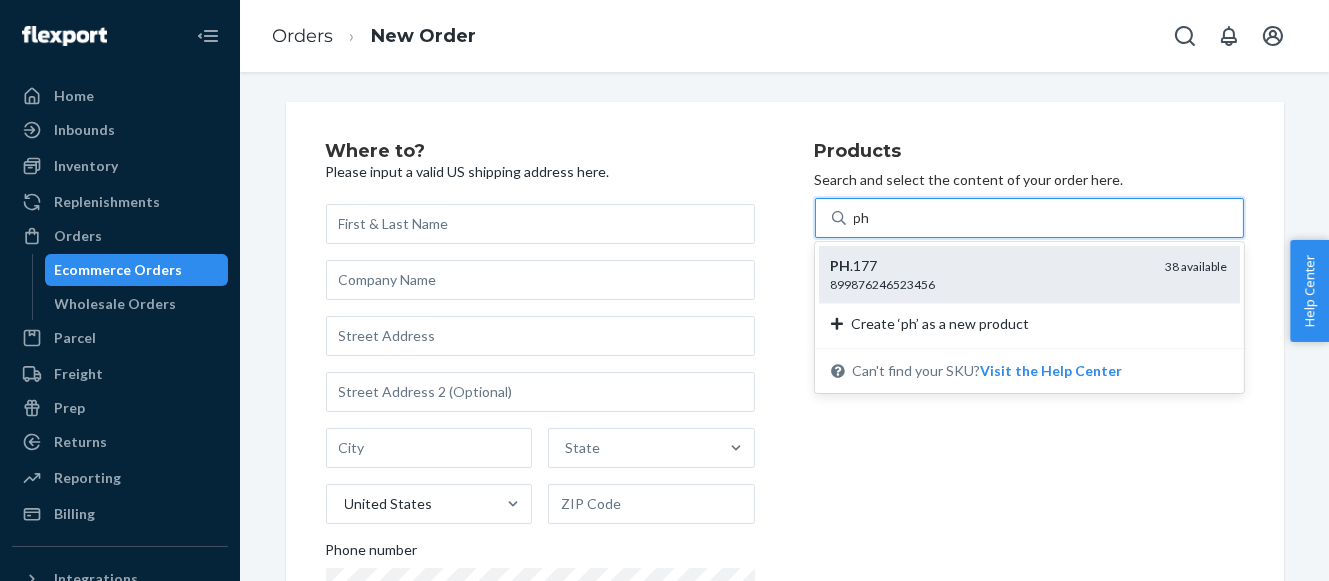 click on "899876246523456" at bounding box center [990, 284] 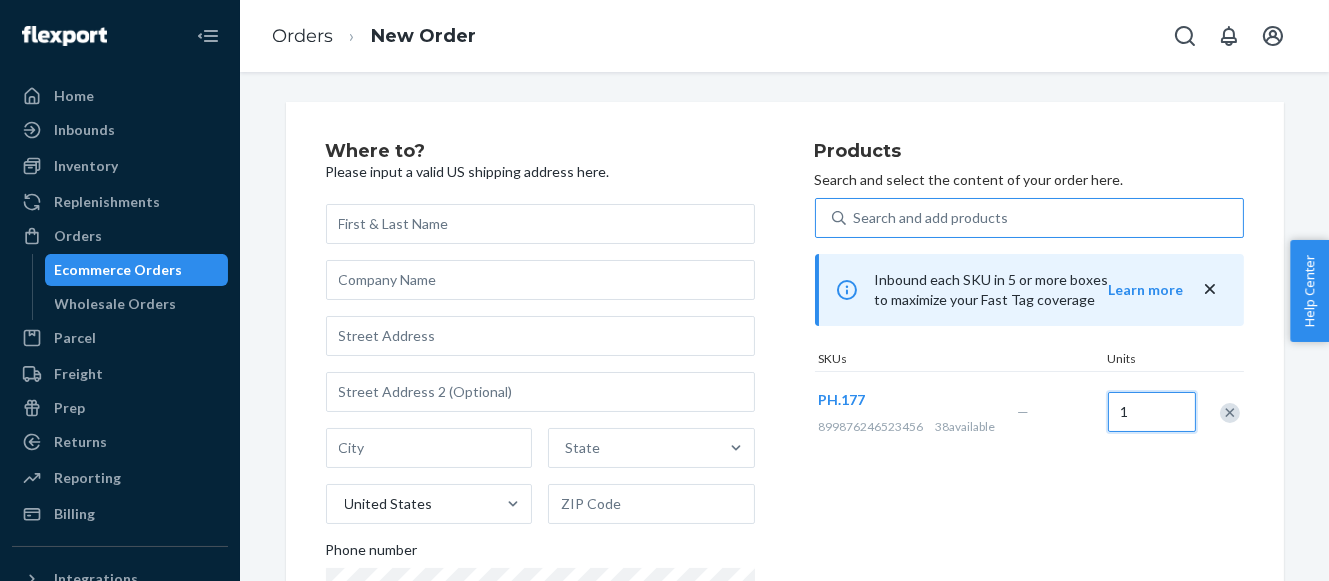 click on "1" at bounding box center (1152, 412) 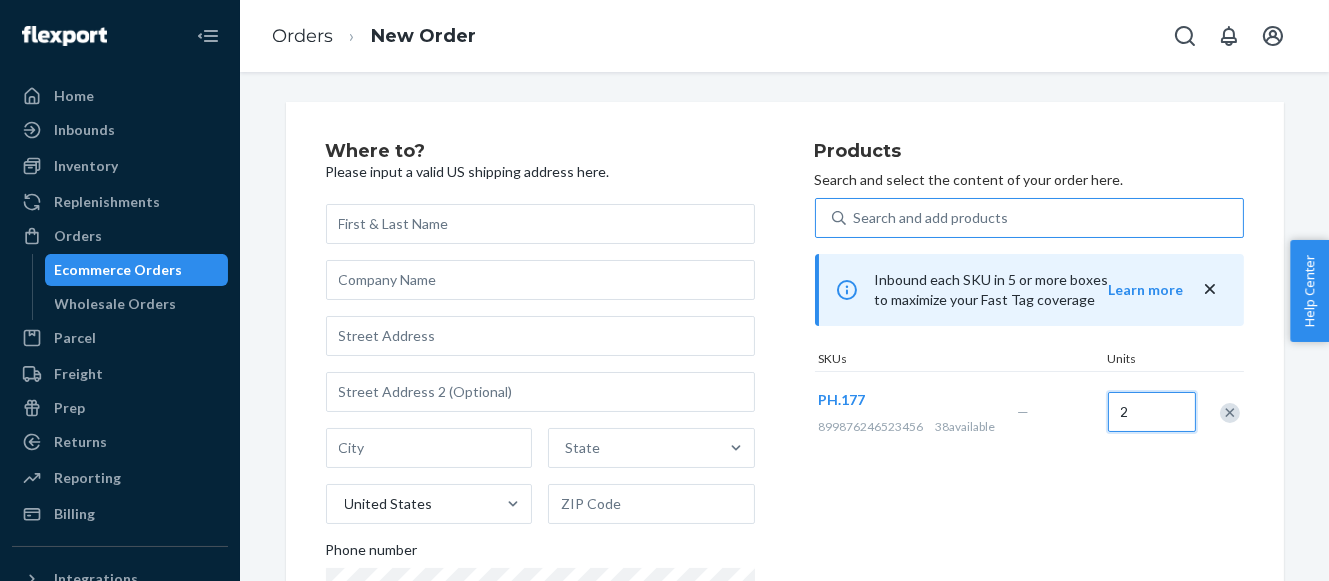 type on "2" 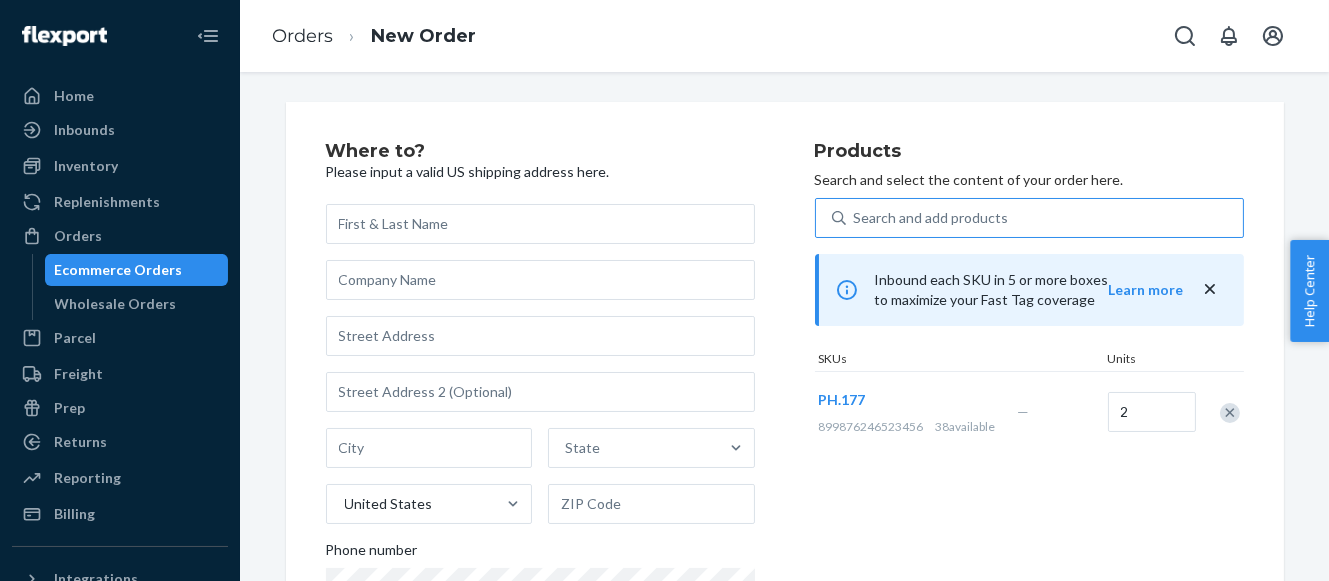 click on "Products Search and select the content of your order here. Search and add products Inbound each SKU in 5 or more boxes to maximize your Fast Tag coverage Learn more SKUs Units PH.177 [CREDITCARD] 38  available — 2" at bounding box center [1029, 411] 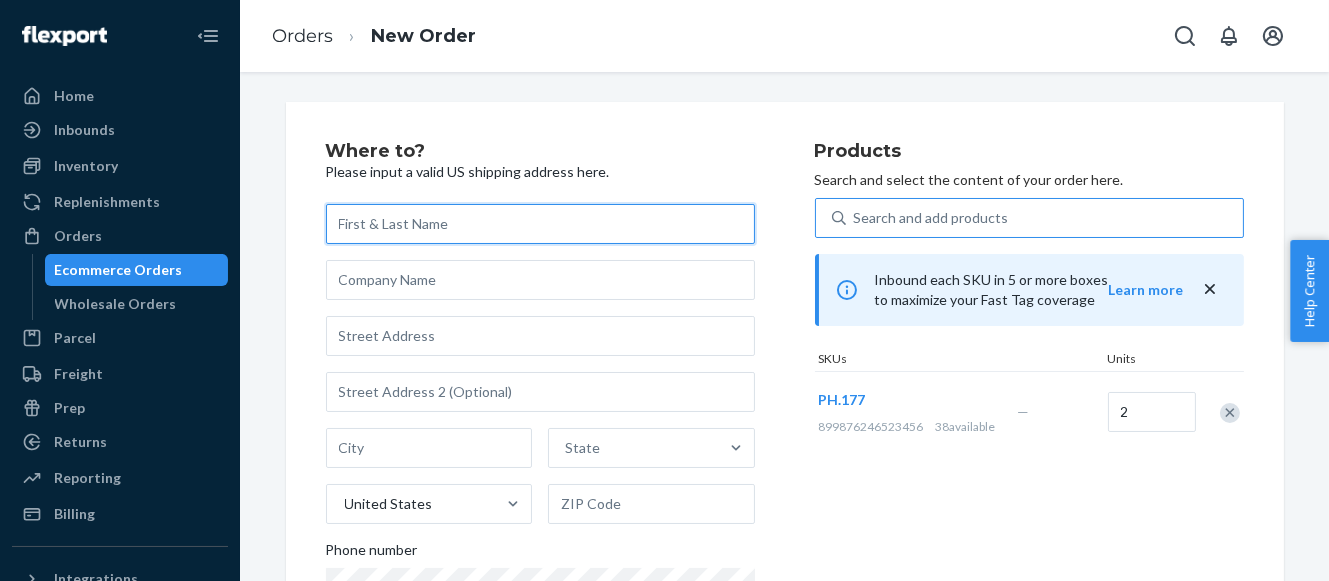 click at bounding box center [540, 224] 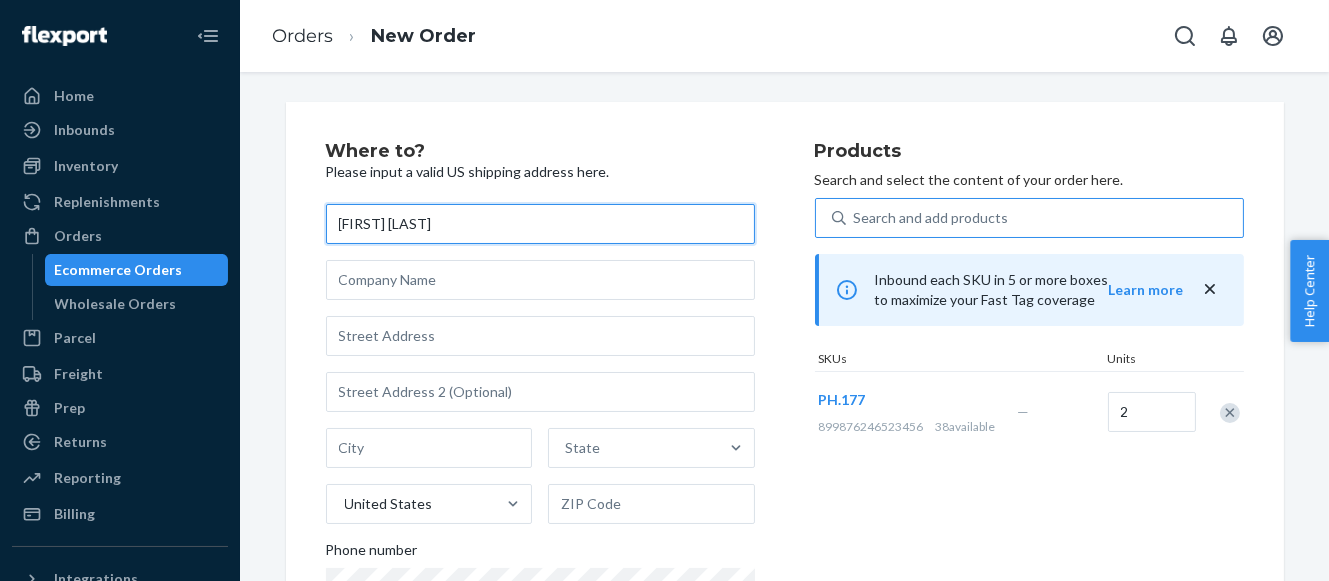 type on "[FIRST] [LAST]" 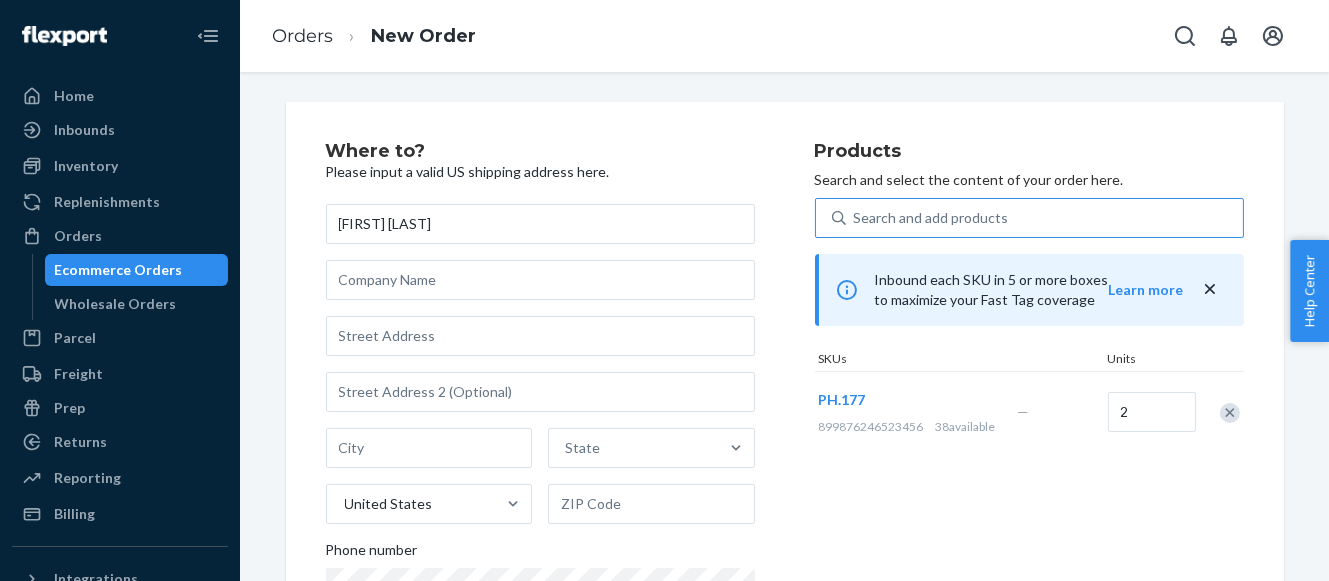 click on "Where to? Please input a valid US shipping address here. [FIRST] [LAST] [STATE] United States [PHONE]" at bounding box center [570, 411] 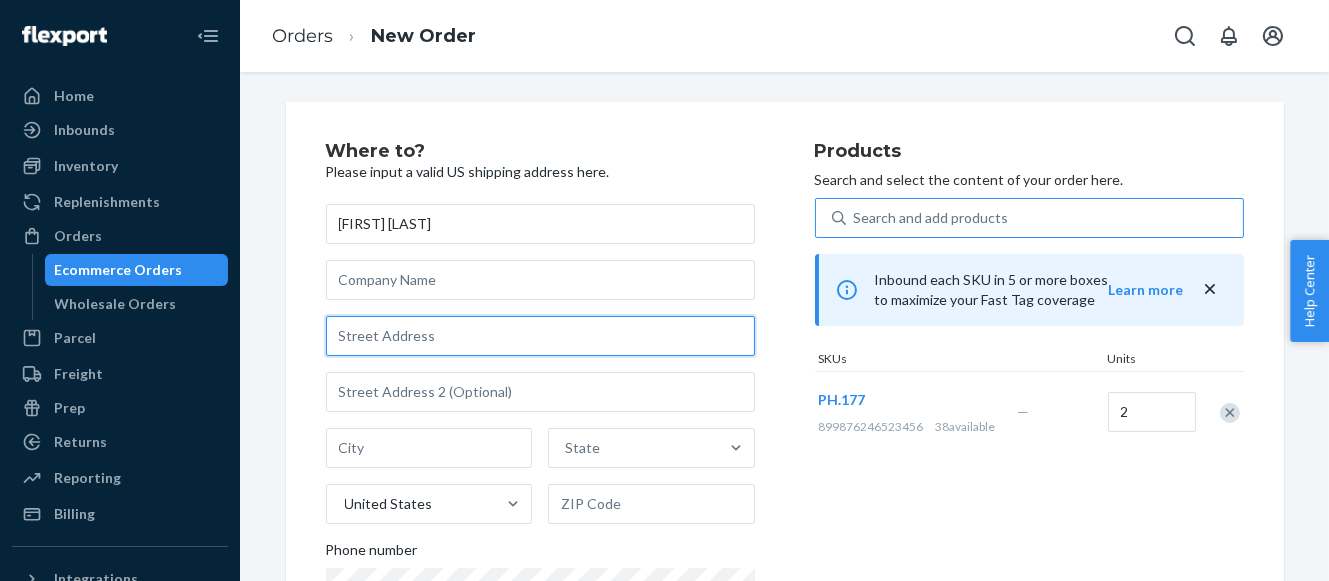 click at bounding box center [540, 336] 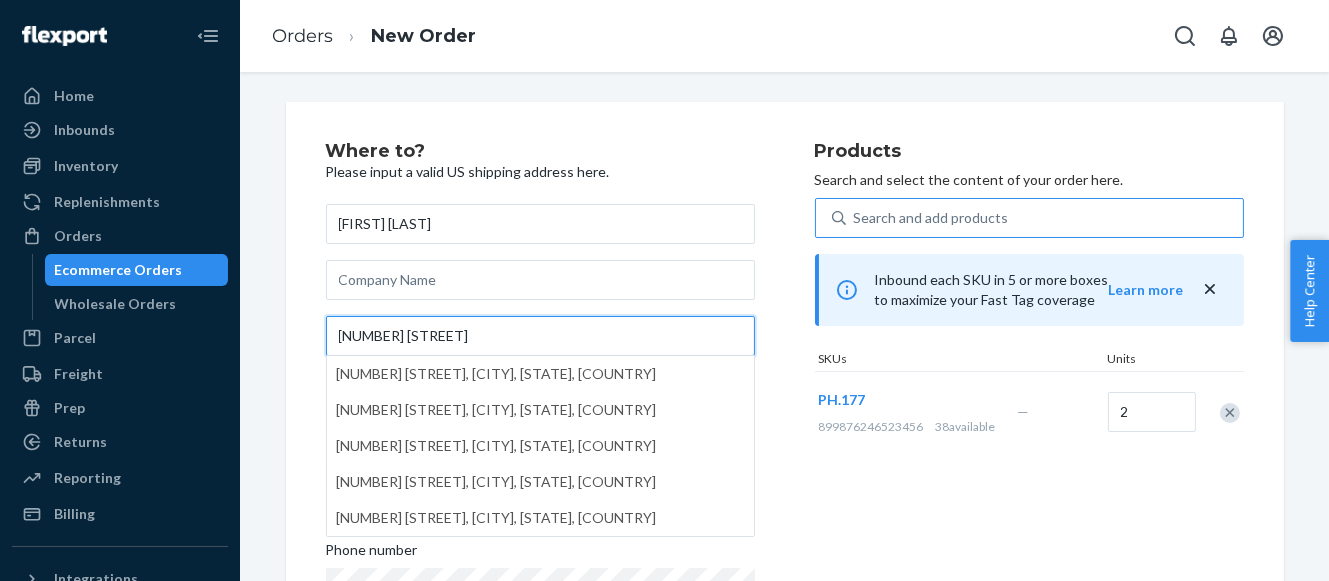 type on "[NUMBER] [STREET]" 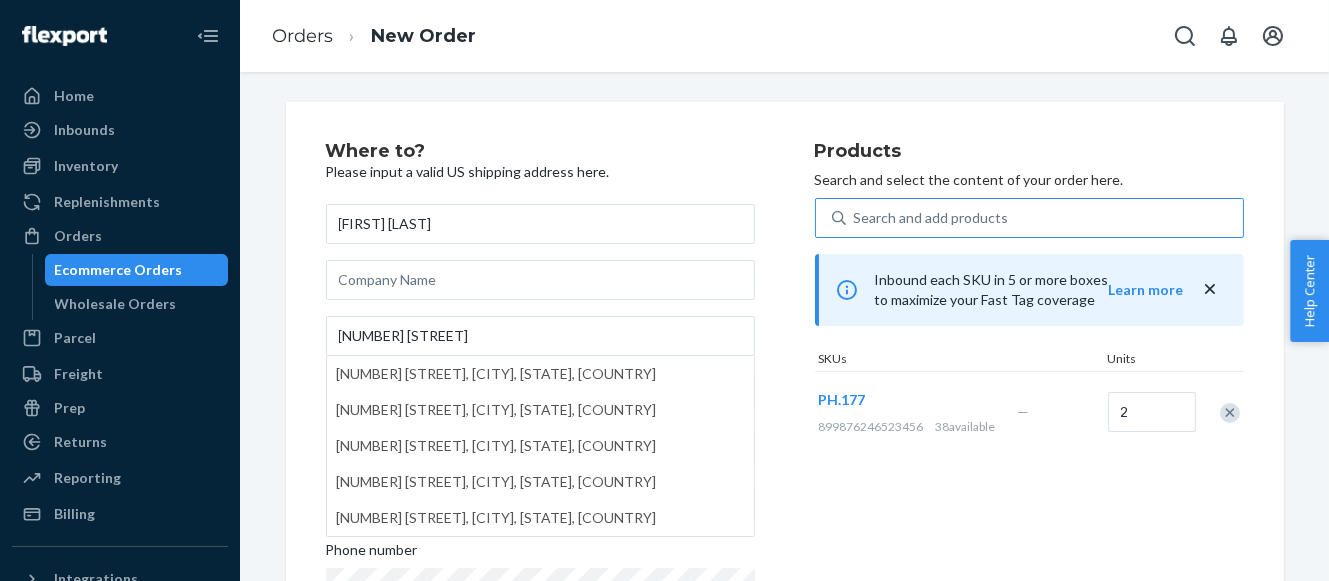 click on "Where to? Please input a valid US shipping address here. [FIRST] [LAST] [NUMBER] [STREET] [NUMBER] [STREET], [CITY], [STATE], [COUNTRY] [NUMBER] [STREET], [CITY], [STATE], [COUNTRY] [NUMBER] [STREET], [CITY], [STATE], [COUNTRY] [NUMBER] [STREET], [CITY], [STATE], [COUNTRY] [NUMBER] [STREET], [CITY], [STATE], [COUNTRY] [STATE] United States [PHONE]" at bounding box center [570, 411] 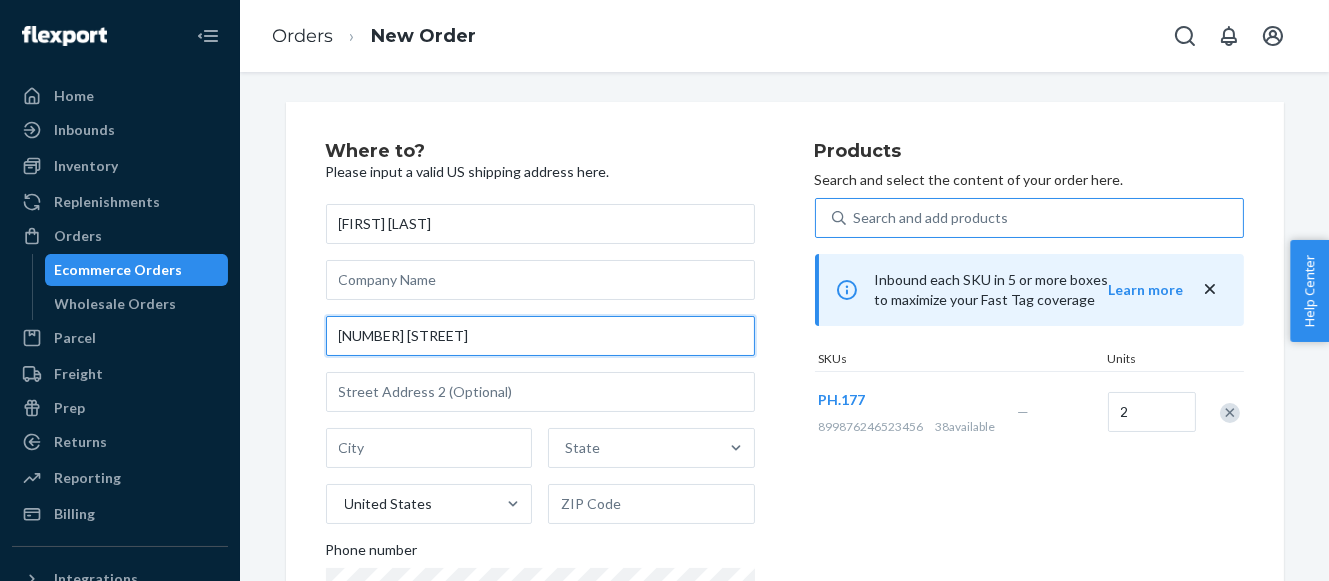 click on "[NUMBER] [STREET]" at bounding box center [540, 336] 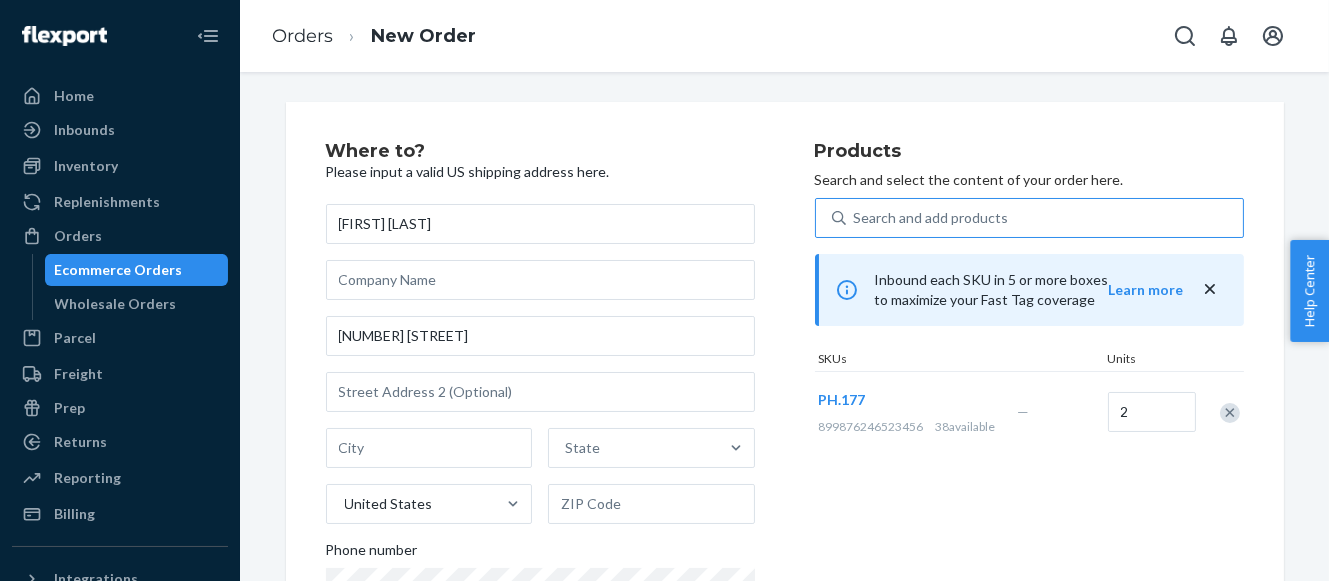 click on "Where to? Please input a valid US shipping address here. [FIRST] [LAST] [NUMBER] [STREET] [STATE] United States [PHONE]" at bounding box center (570, 411) 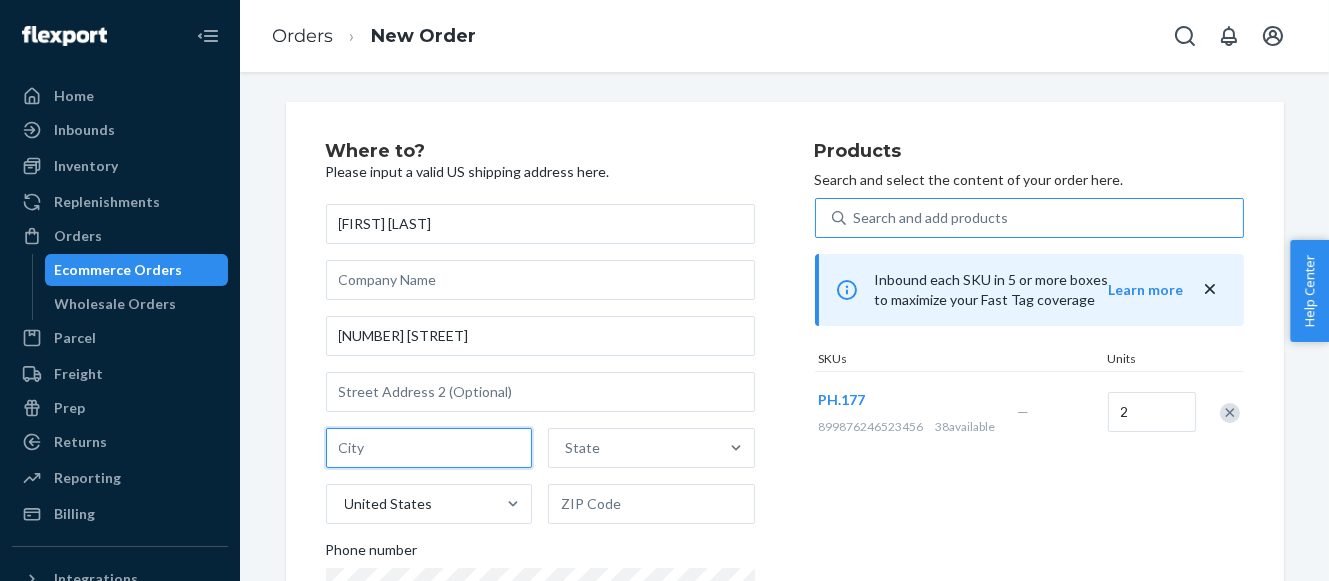 click at bounding box center (429, 448) 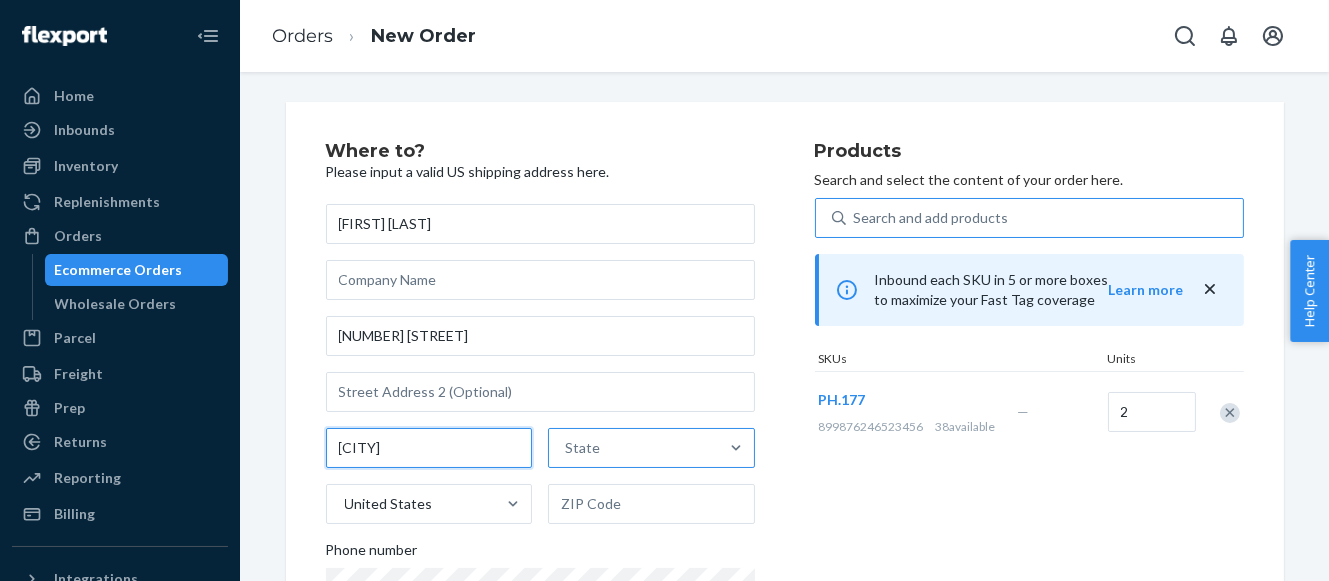 type on "[CITY]" 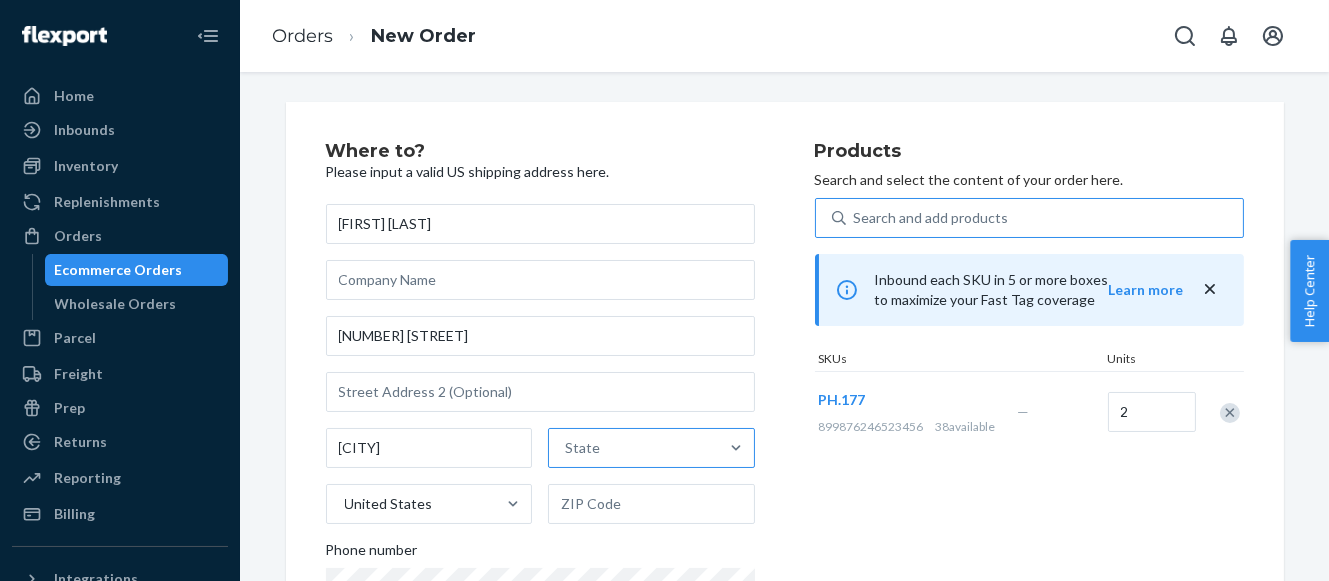 click on "State" at bounding box center [633, 448] 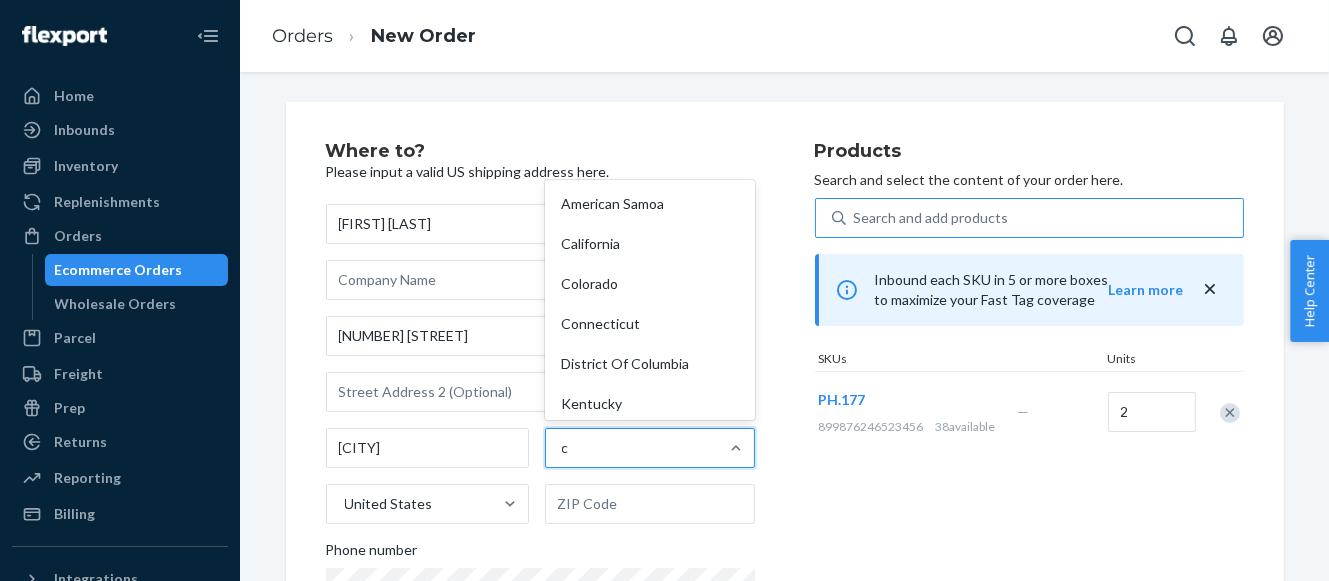 type on "[STATE]" 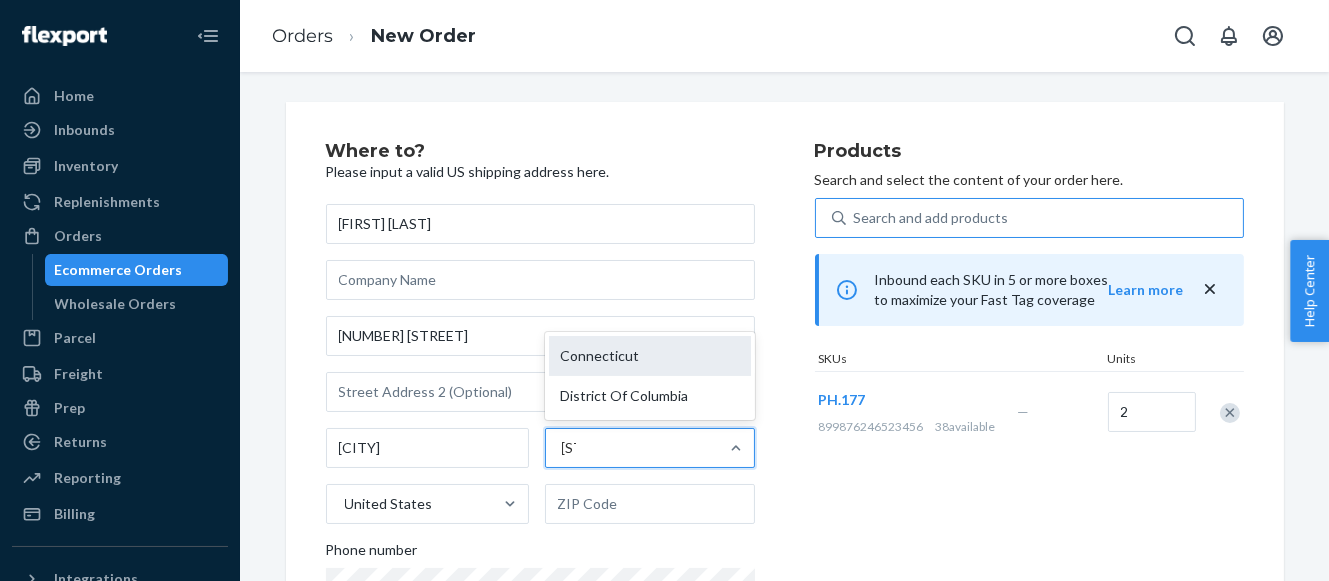 click on "Connecticut" at bounding box center (650, 356) 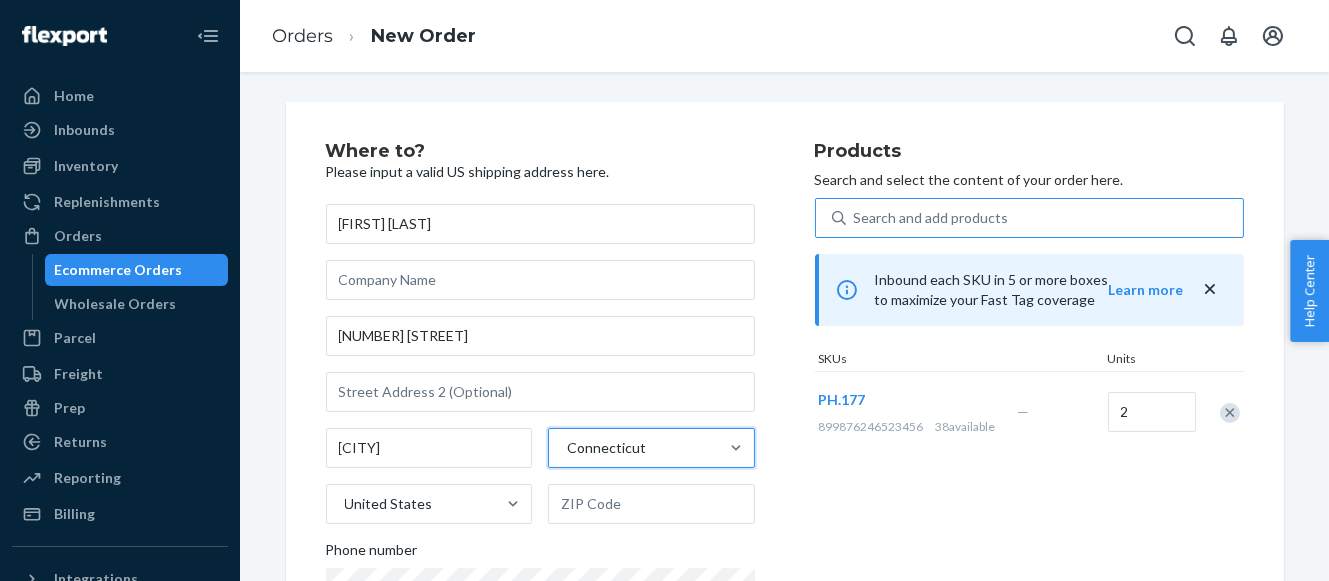 click on "Products Search and select the content of your order here. Search and add products Inbound each SKU in 5 or more boxes to maximize your Fast Tag coverage Learn more SKUs Units PH.177 [CREDITCARD] 38  available — 2" at bounding box center (1029, 411) 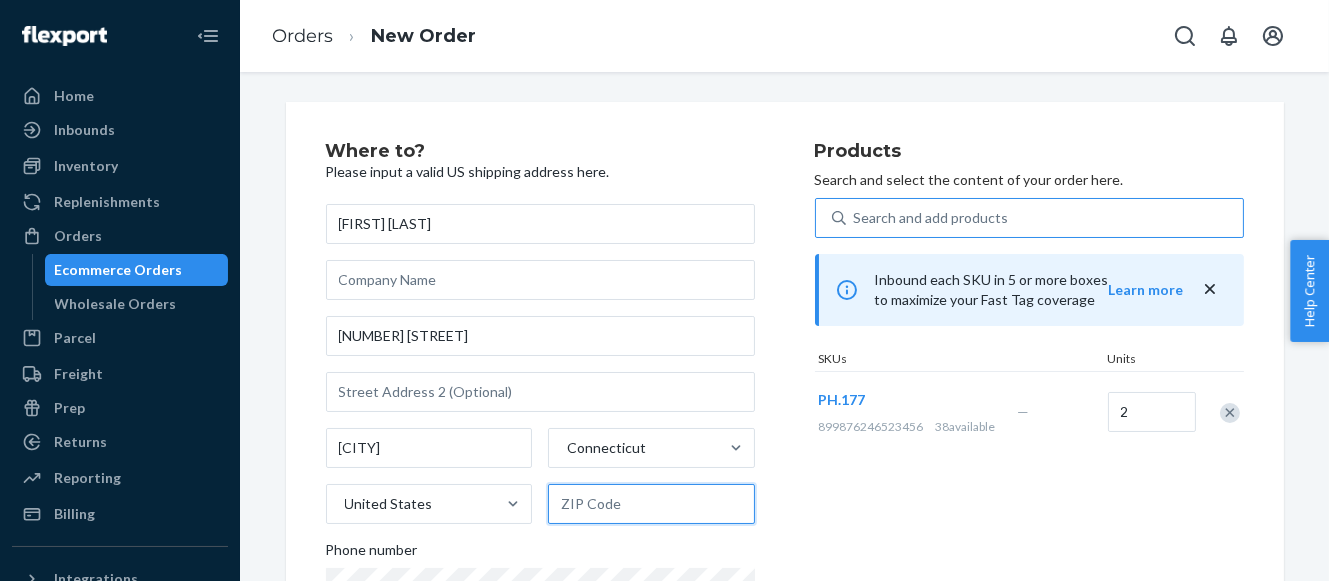 click at bounding box center [651, 504] 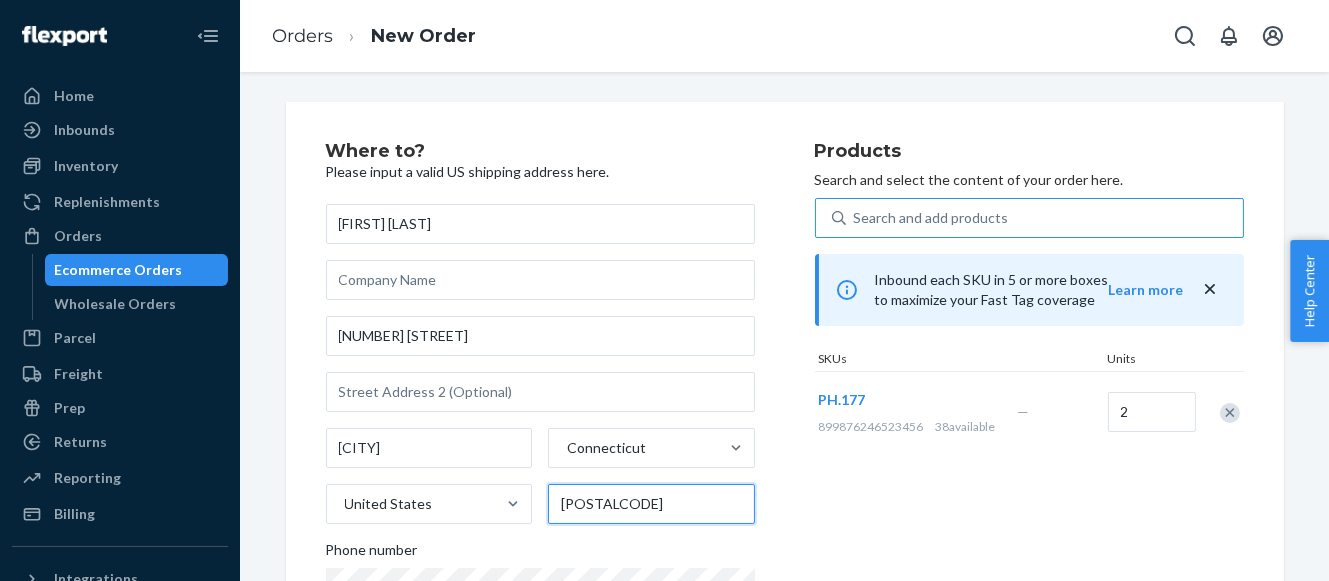 type on "[POSTALCODE]" 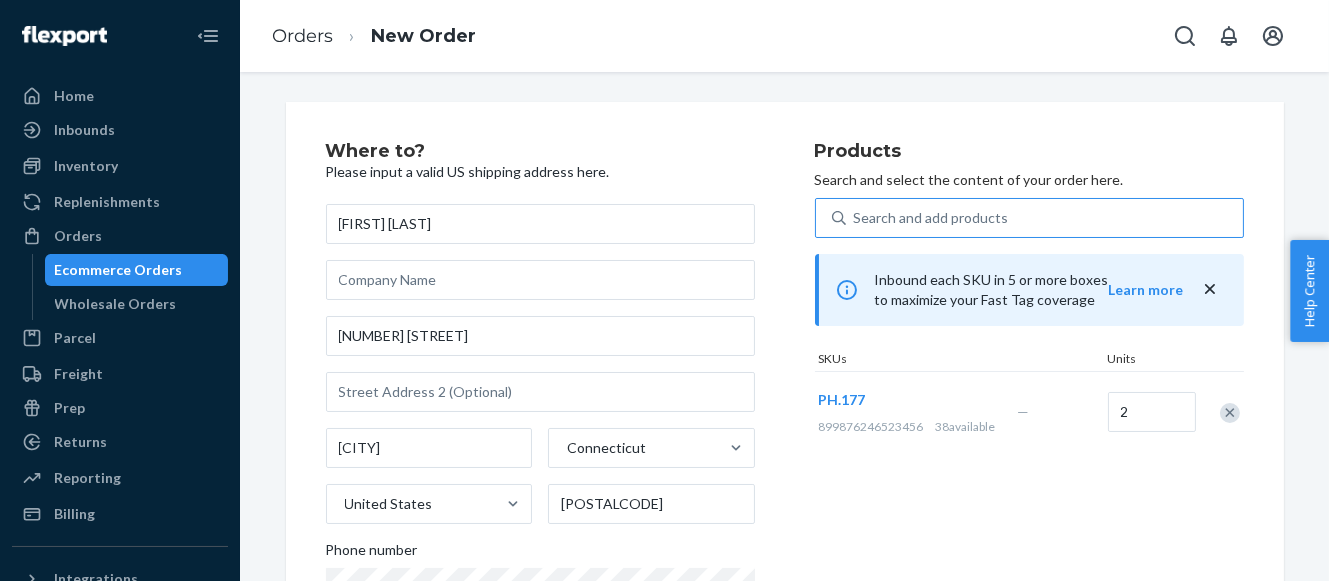 click on "Where to? Please input a valid US shipping address here. [FIRST] [LAST] [NUMBER] [STREET], [CITY] [STATE] United States [POSTALCODE] [PHONE]" at bounding box center [570, 411] 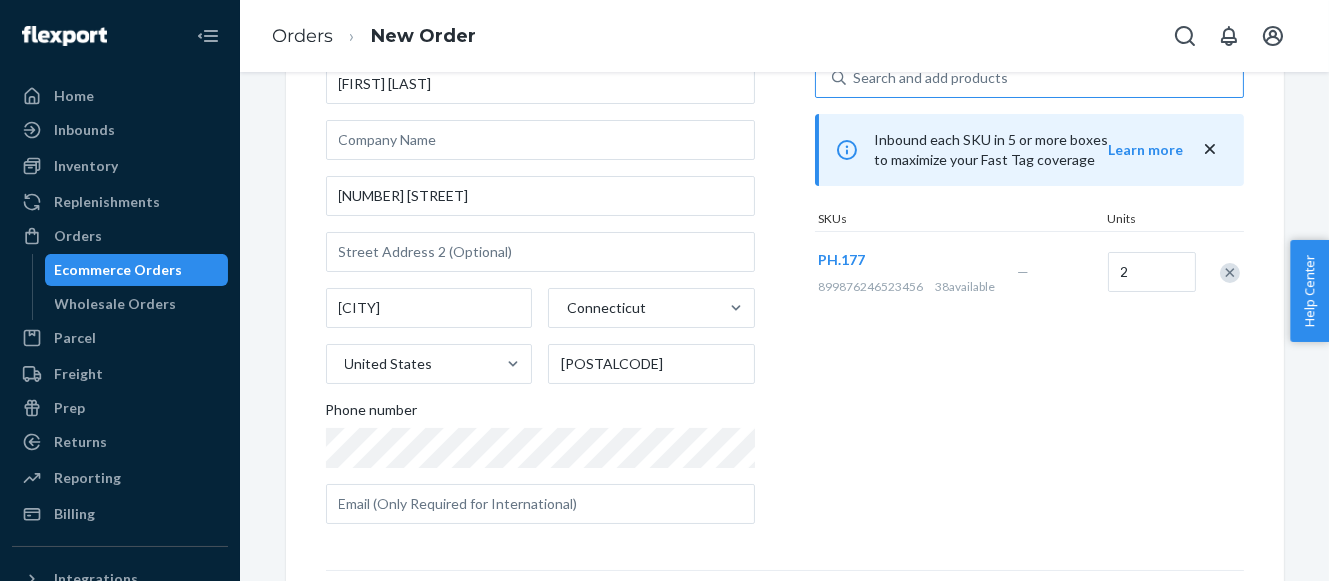scroll, scrollTop: 292, scrollLeft: 0, axis: vertical 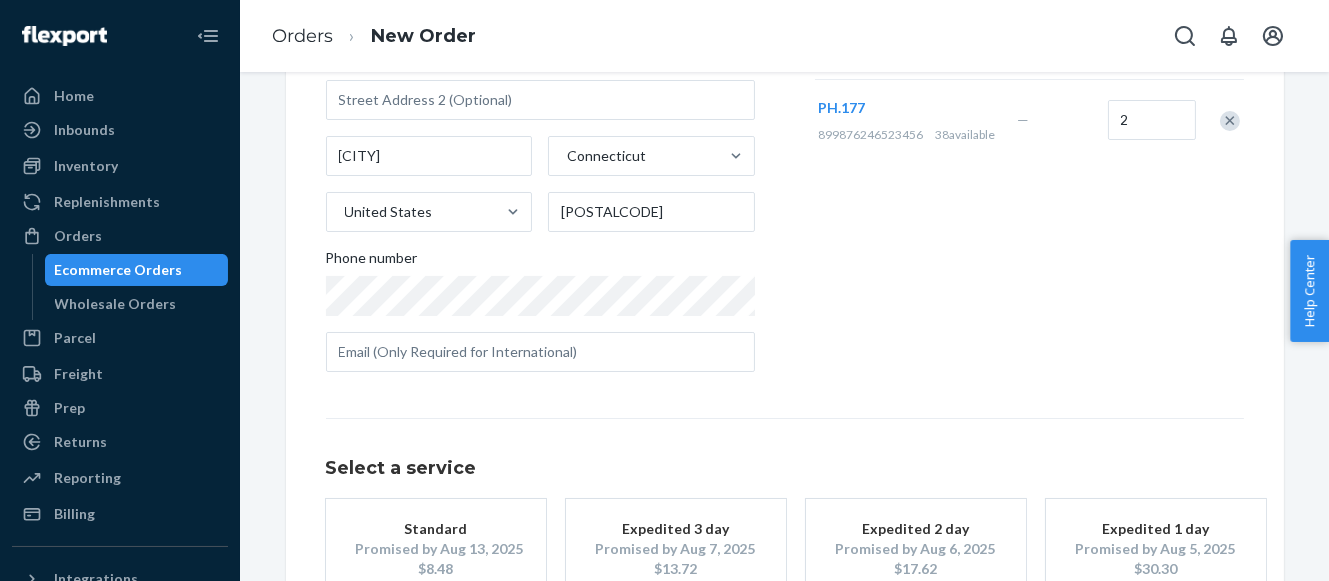 click on "Products Search and select the content of your order here. Search and add products Inbound each SKU in 5 or more boxes to maximize your Fast Tag coverage Learn more SKUs Units PH.177 [CREDITCARD] 38  available — 2" at bounding box center [1029, 119] 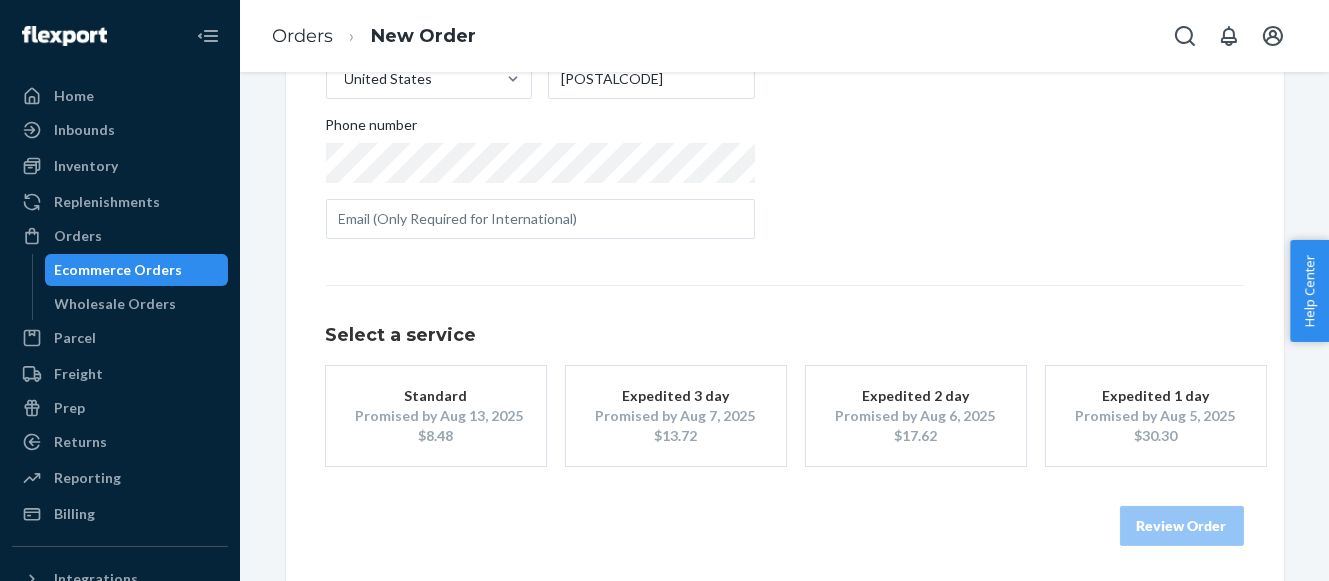 scroll, scrollTop: 429, scrollLeft: 0, axis: vertical 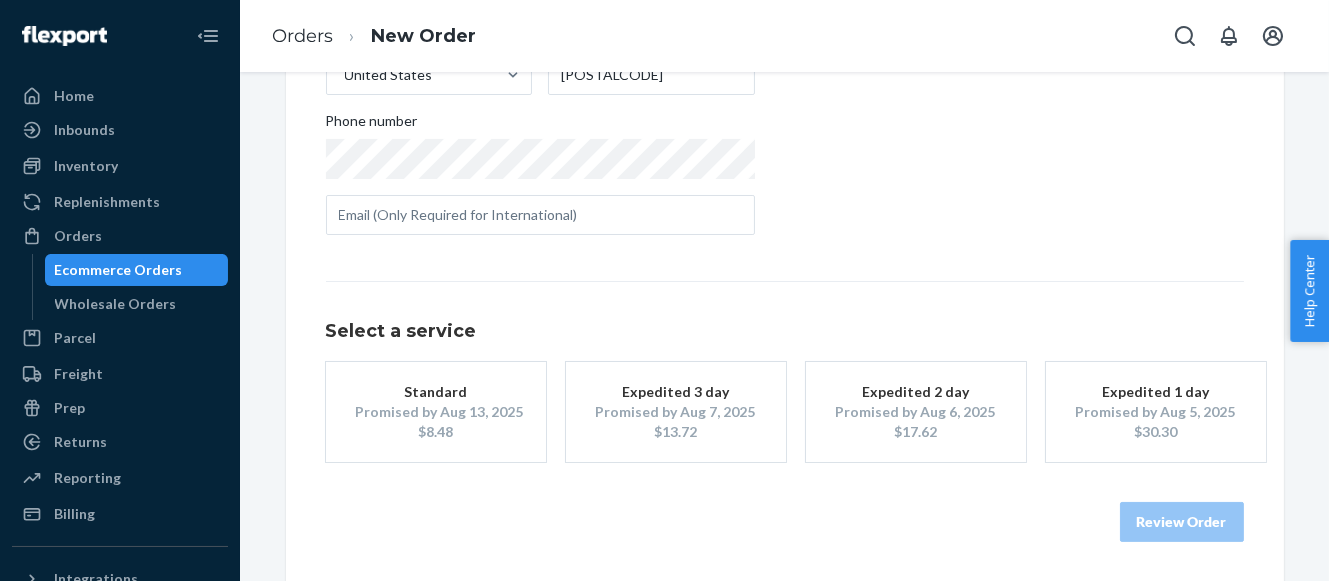 click on "Promised by Aug 6, 2025" at bounding box center (916, 412) 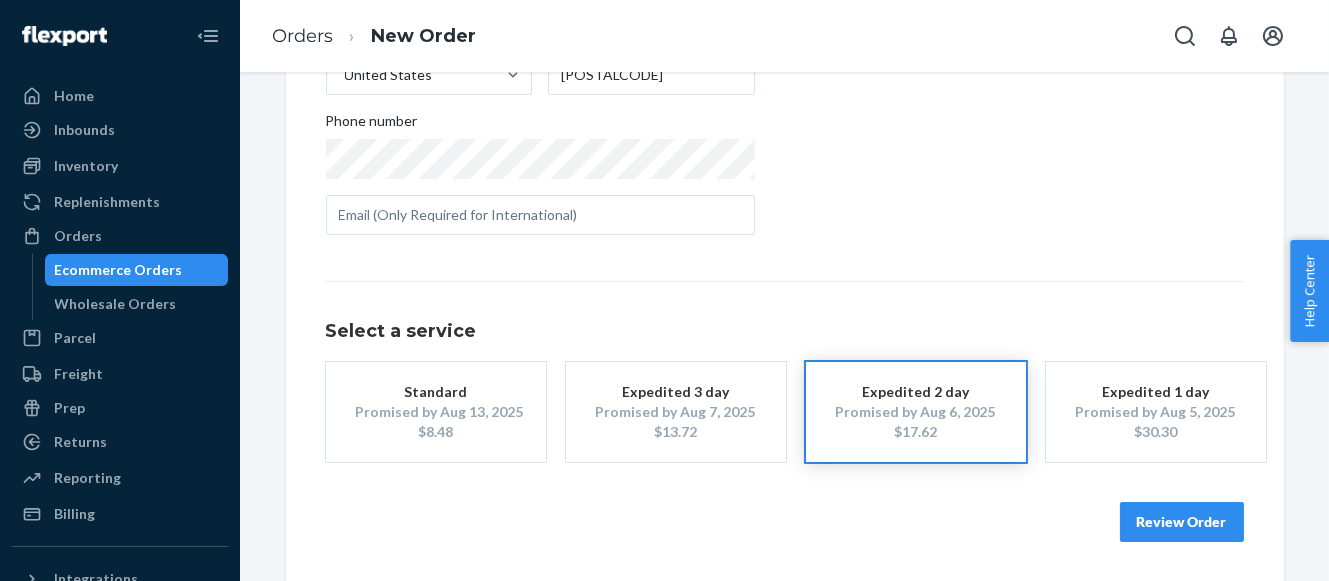 click on "Review Order" at bounding box center [1182, 522] 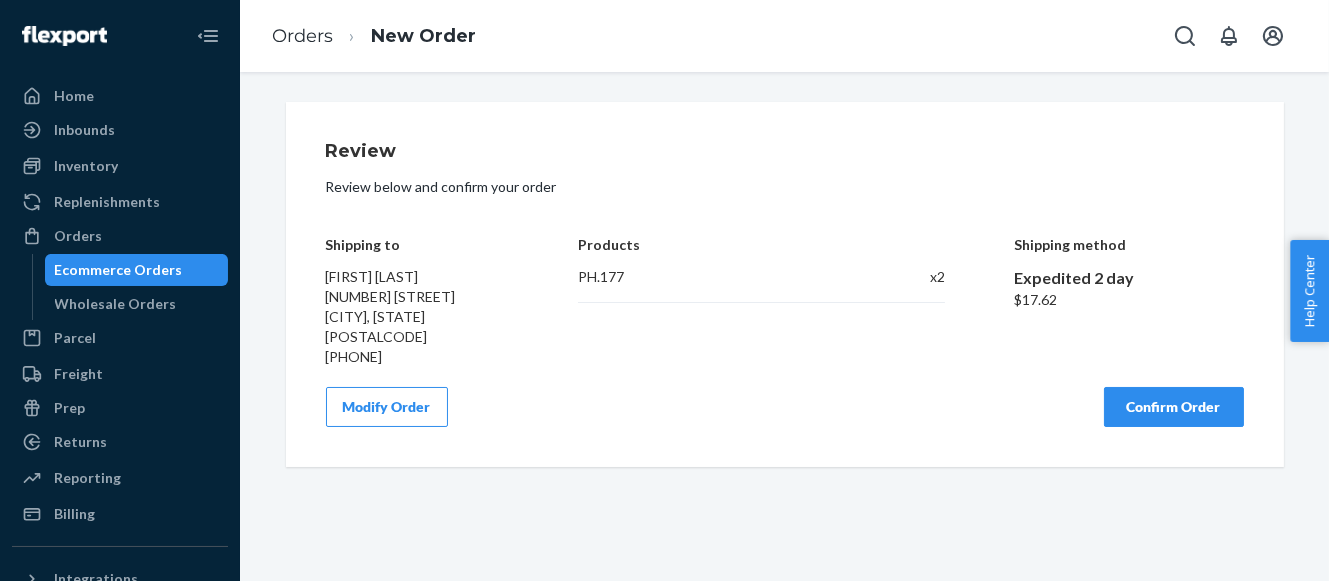 scroll, scrollTop: 0, scrollLeft: 0, axis: both 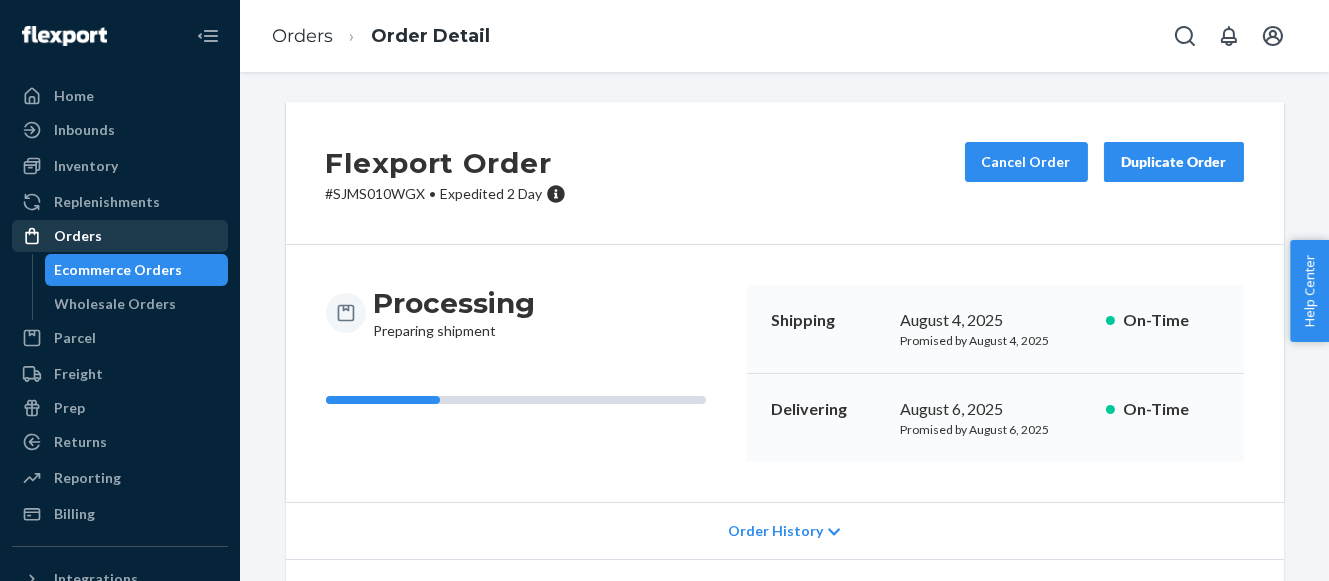 click on "Orders" at bounding box center [78, 236] 